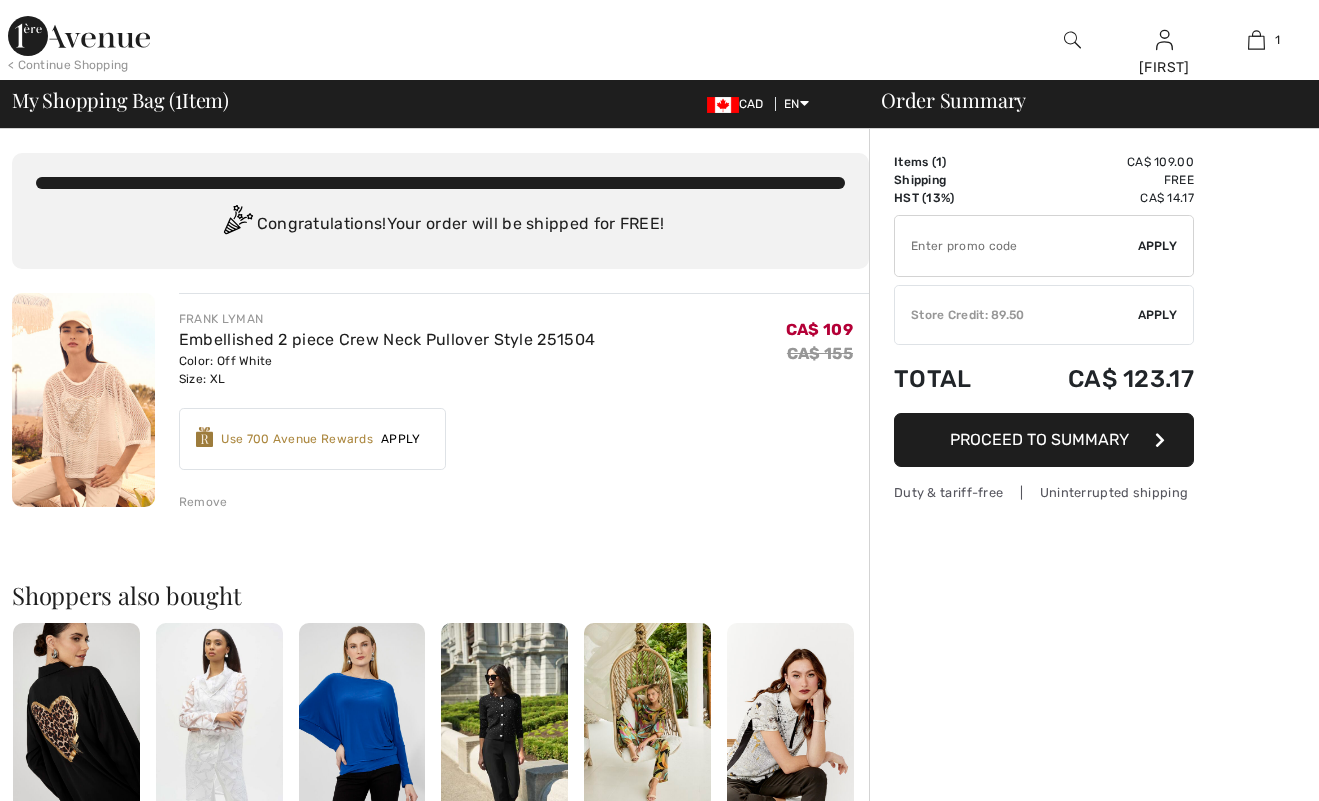 scroll, scrollTop: 0, scrollLeft: 0, axis: both 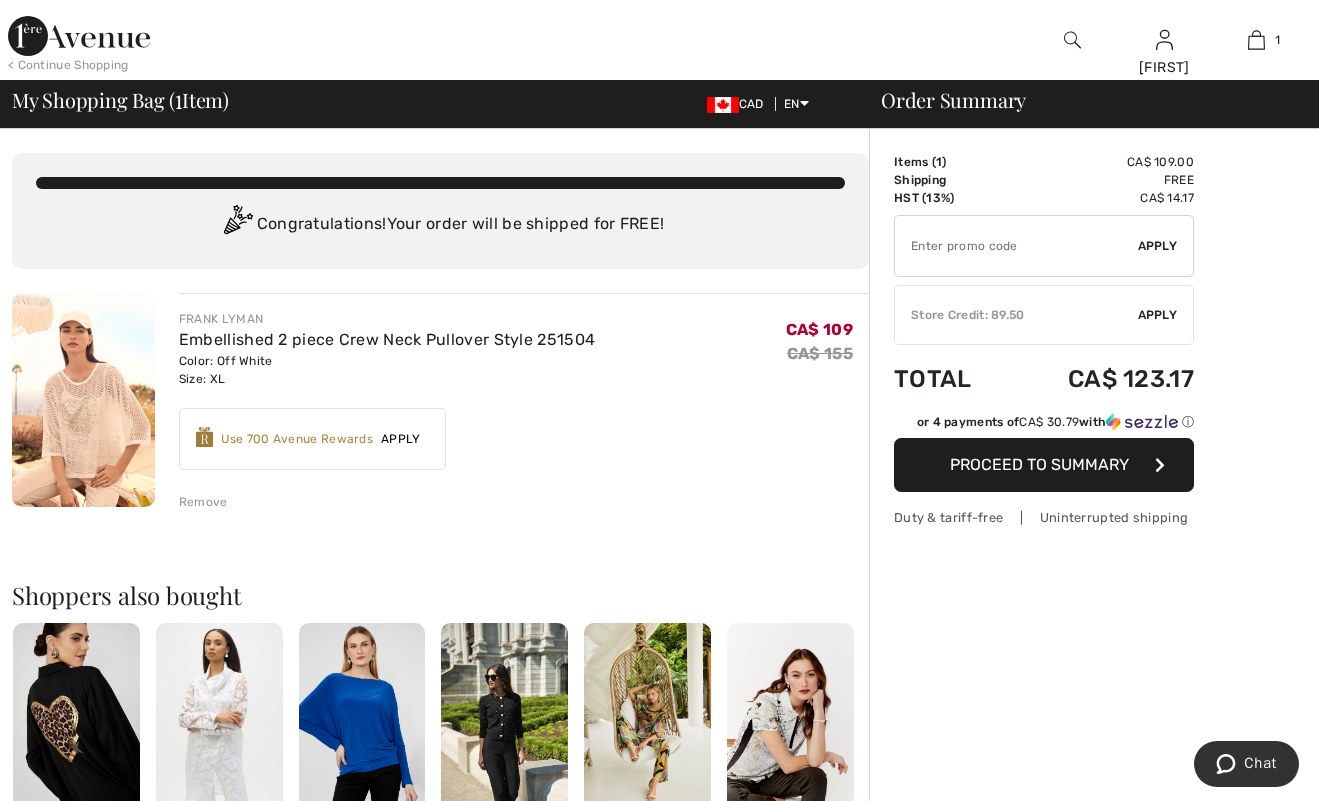 click on "< Continue Shopping" at bounding box center [68, 65] 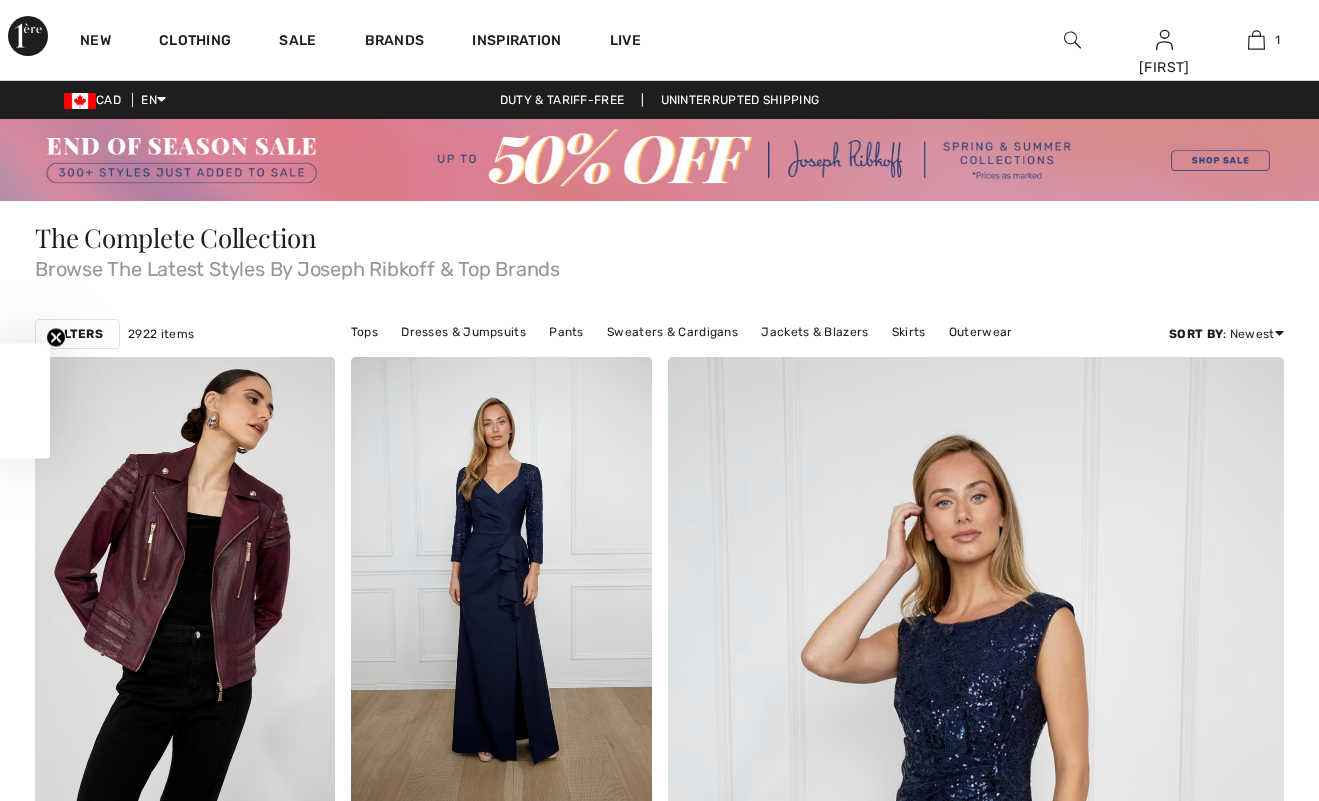 scroll, scrollTop: 0, scrollLeft: 0, axis: both 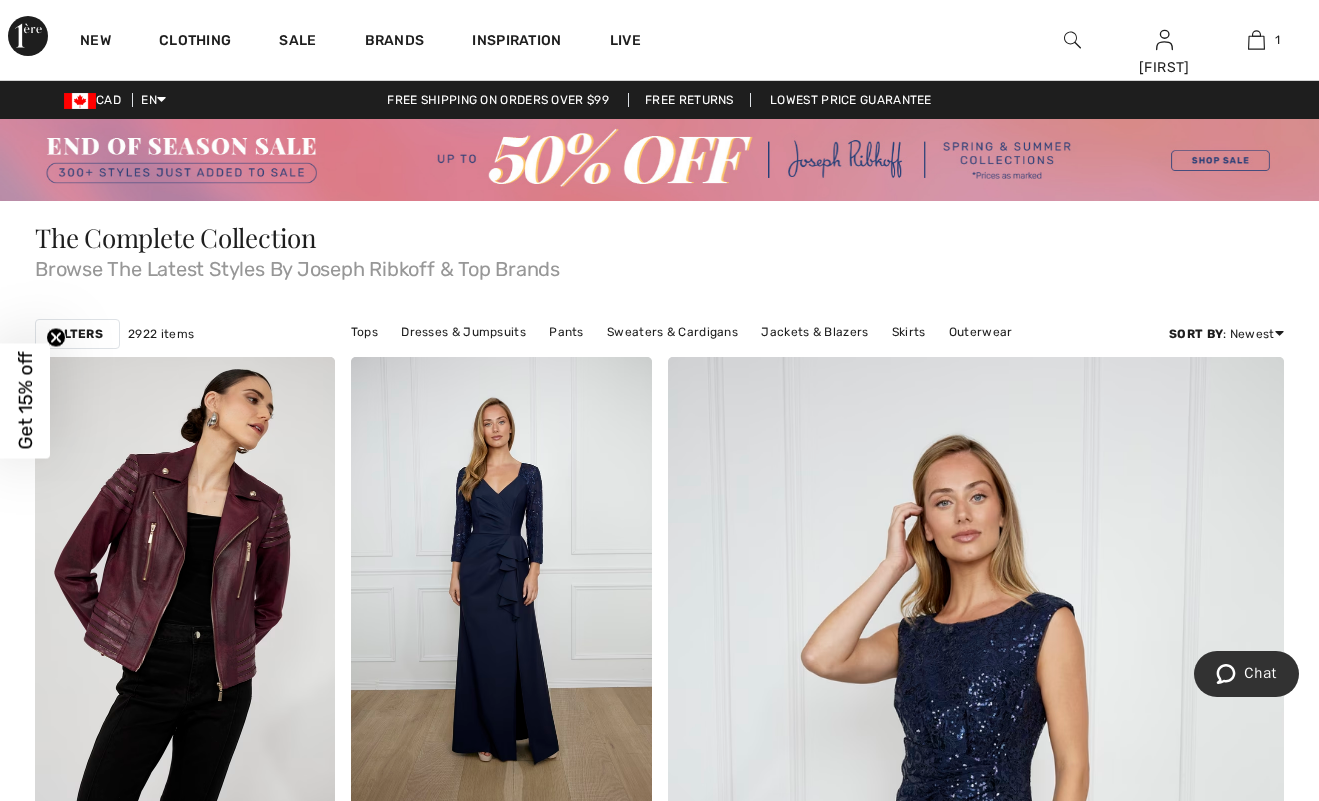 click at bounding box center (659, 160) 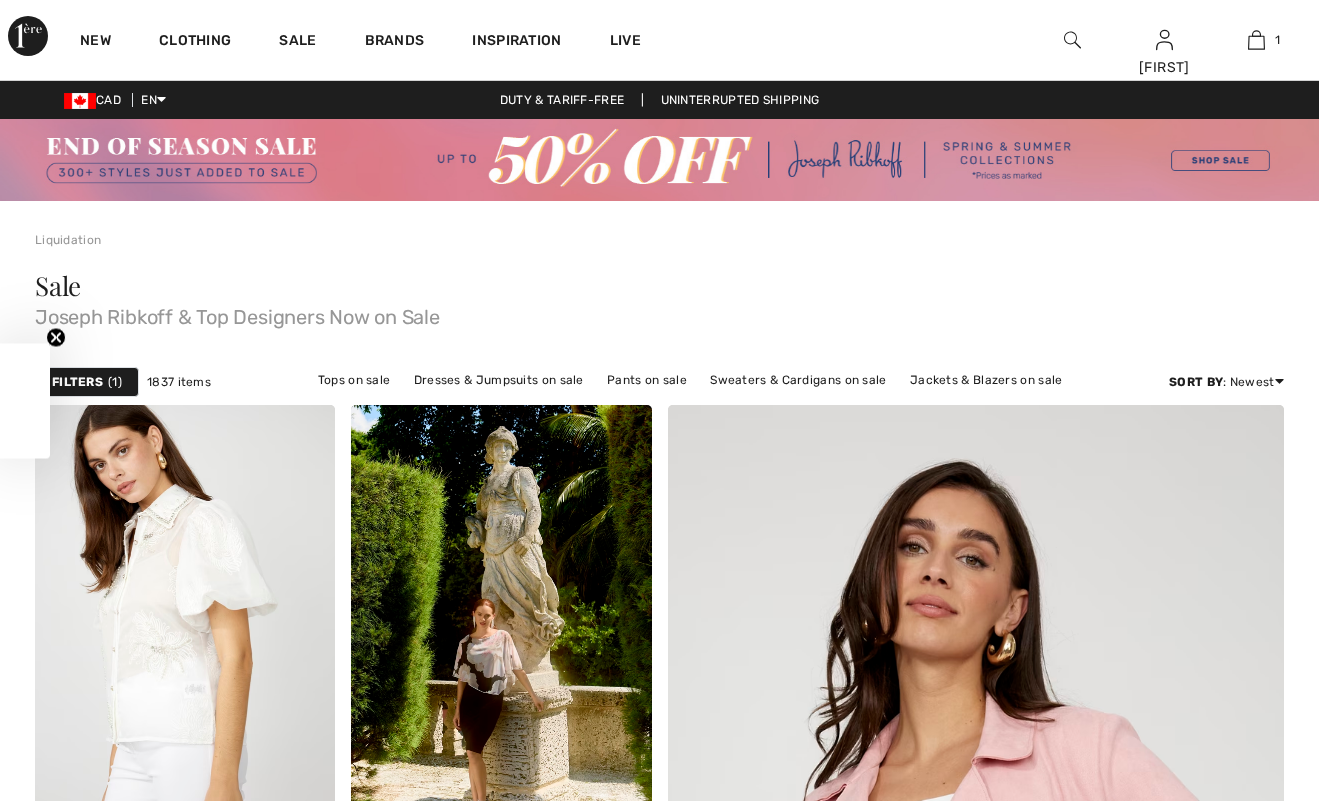 scroll, scrollTop: 0, scrollLeft: 0, axis: both 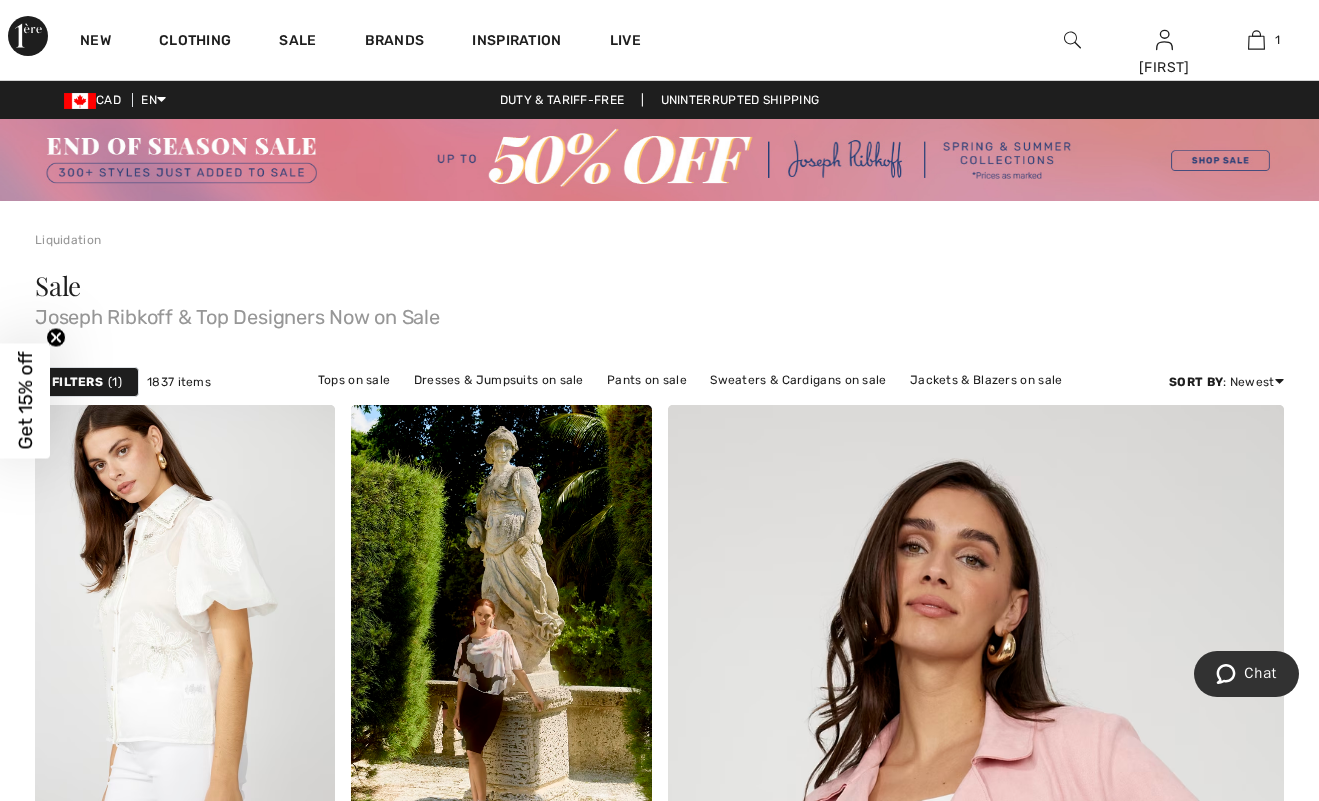 click on "1" at bounding box center (115, 382) 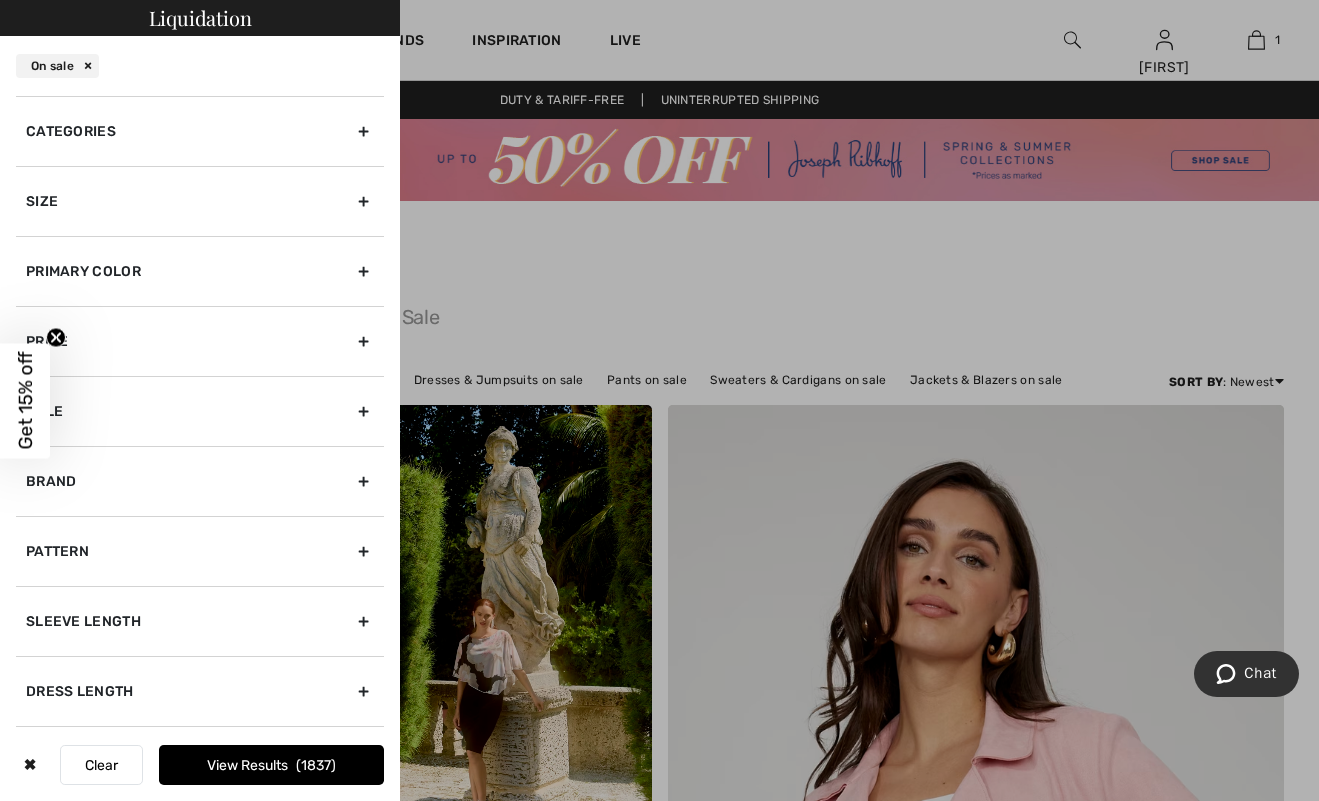 click on "Categories" at bounding box center [200, 131] 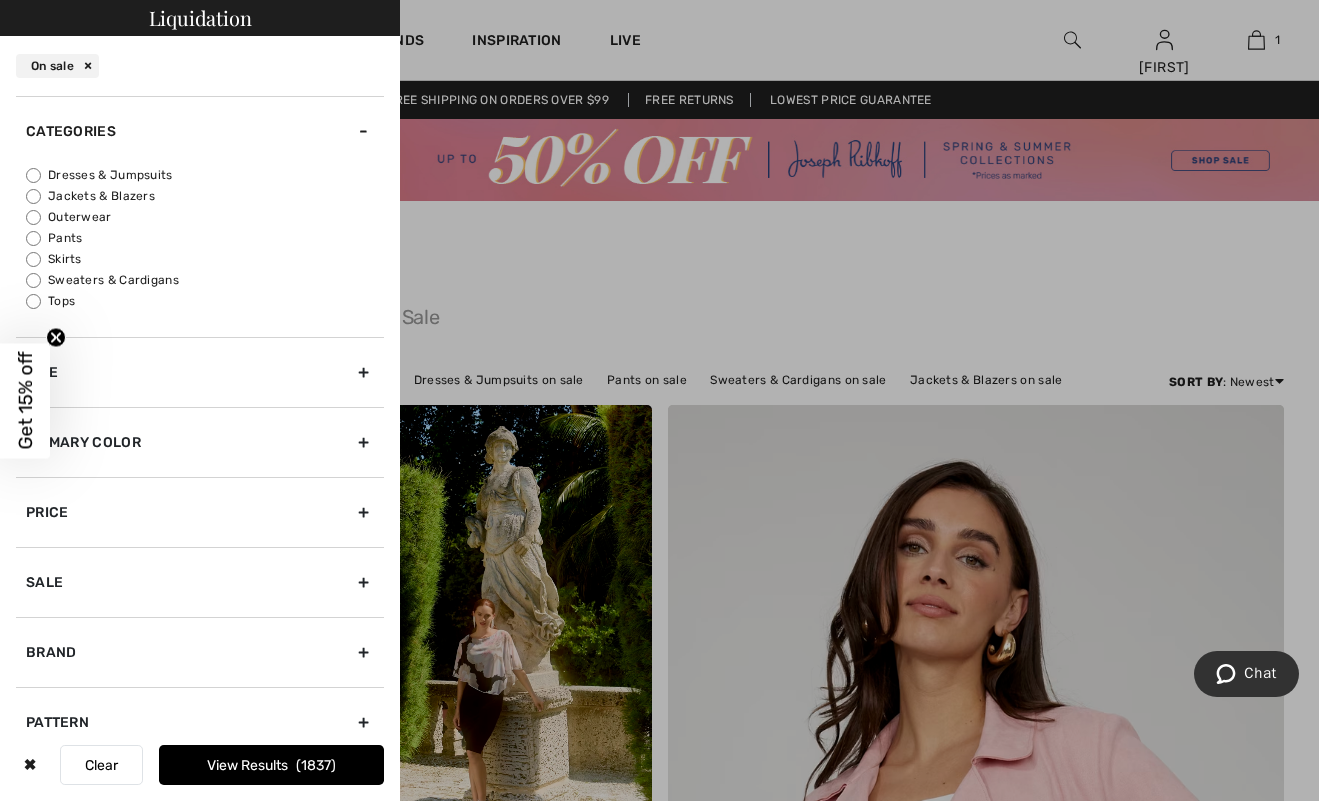 click on "Tops" at bounding box center [33, 301] 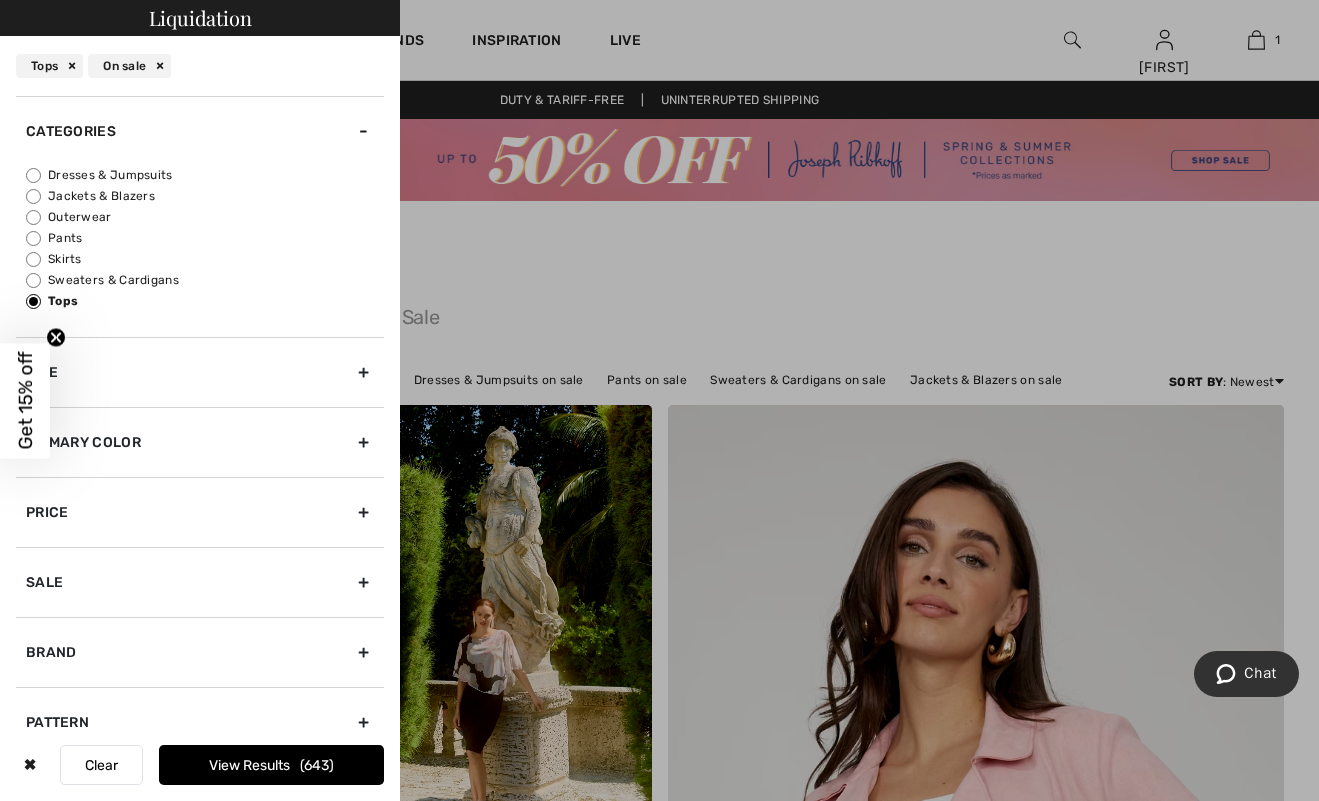click on "Brand" at bounding box center [200, 652] 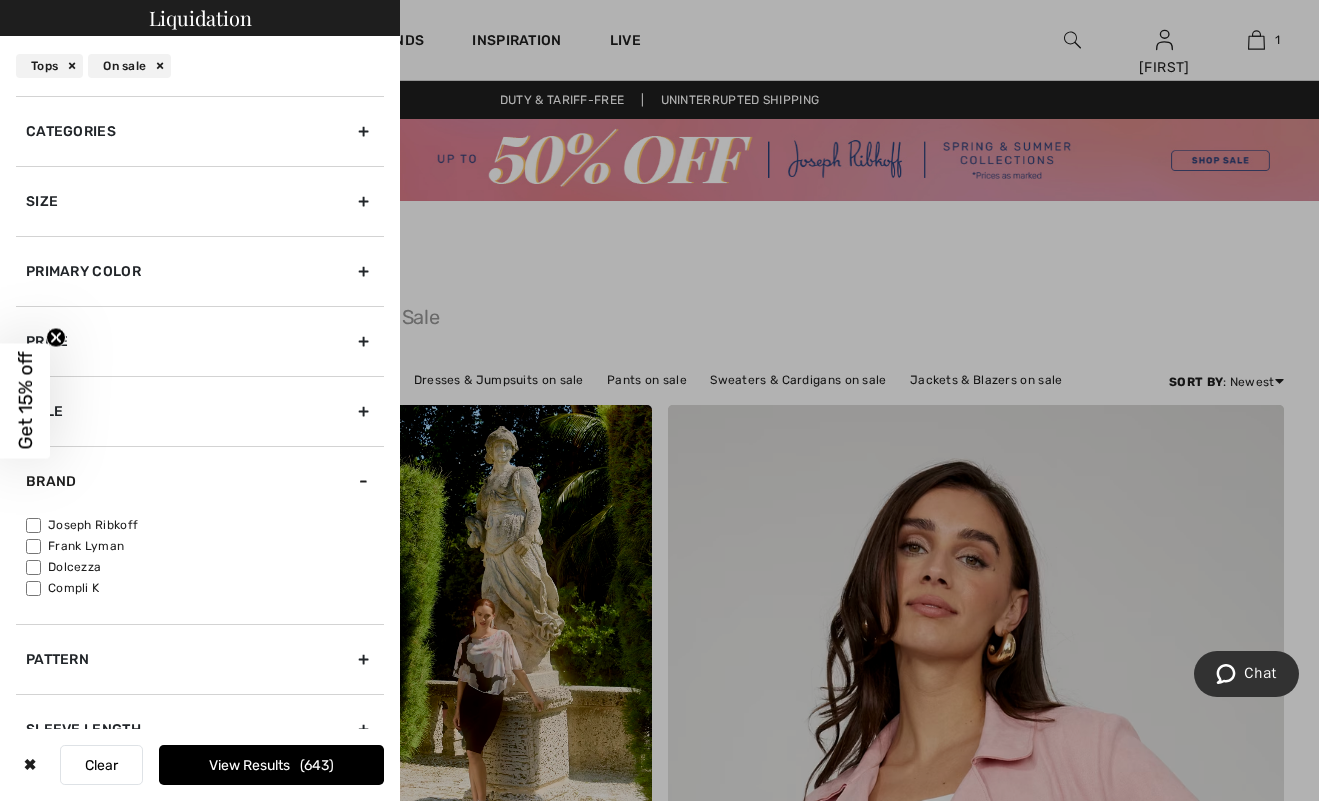 click on "Dolcezza" at bounding box center (33, 567) 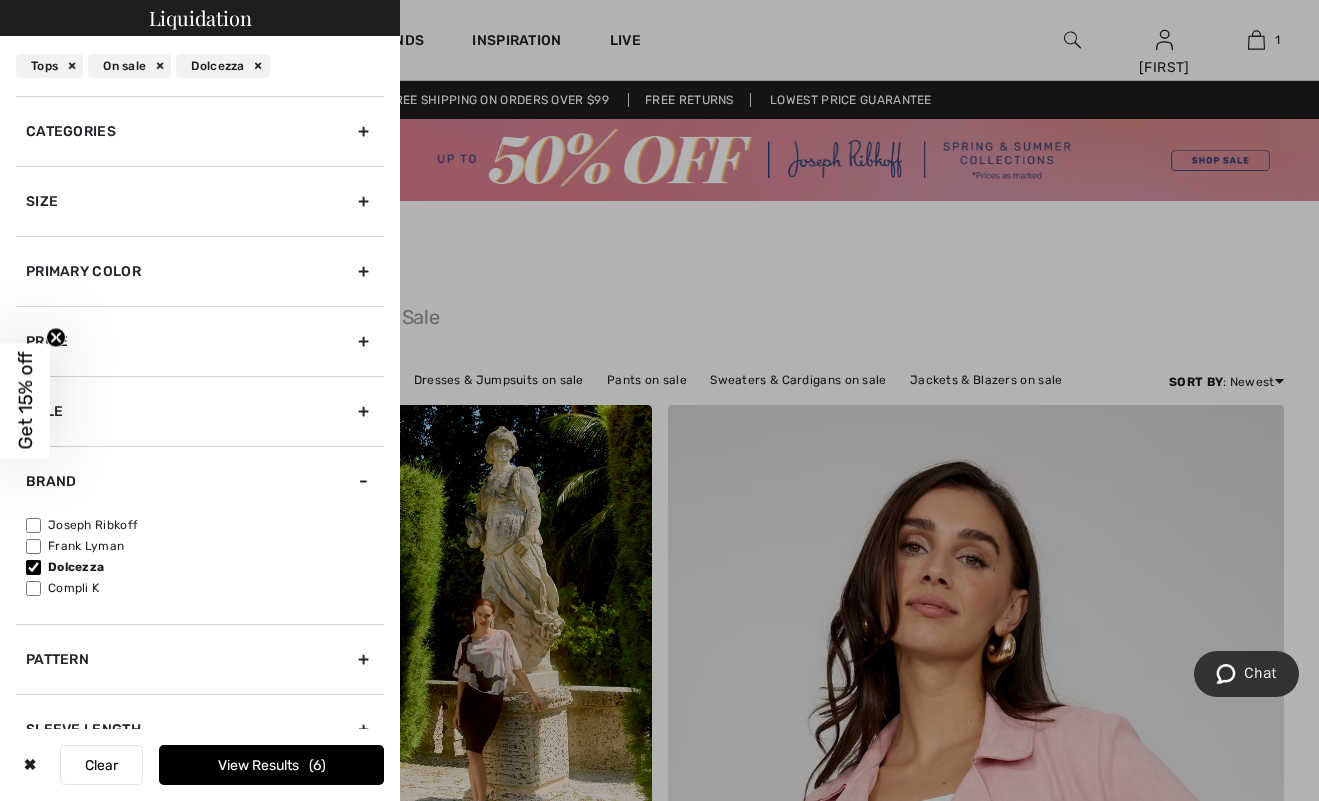 click on "Frank Lyman" at bounding box center [33, 546] 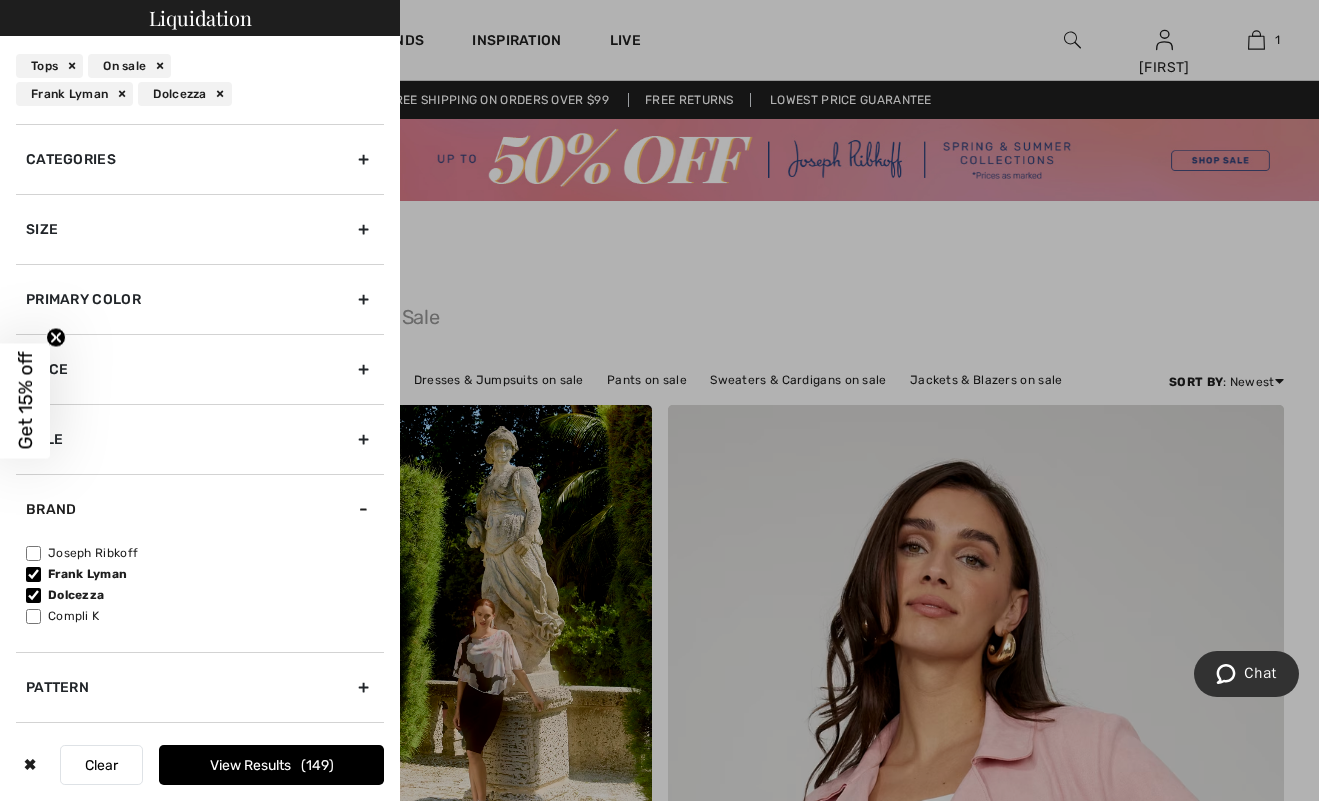 click on "Joseph Ribkoff" at bounding box center (33, 553) 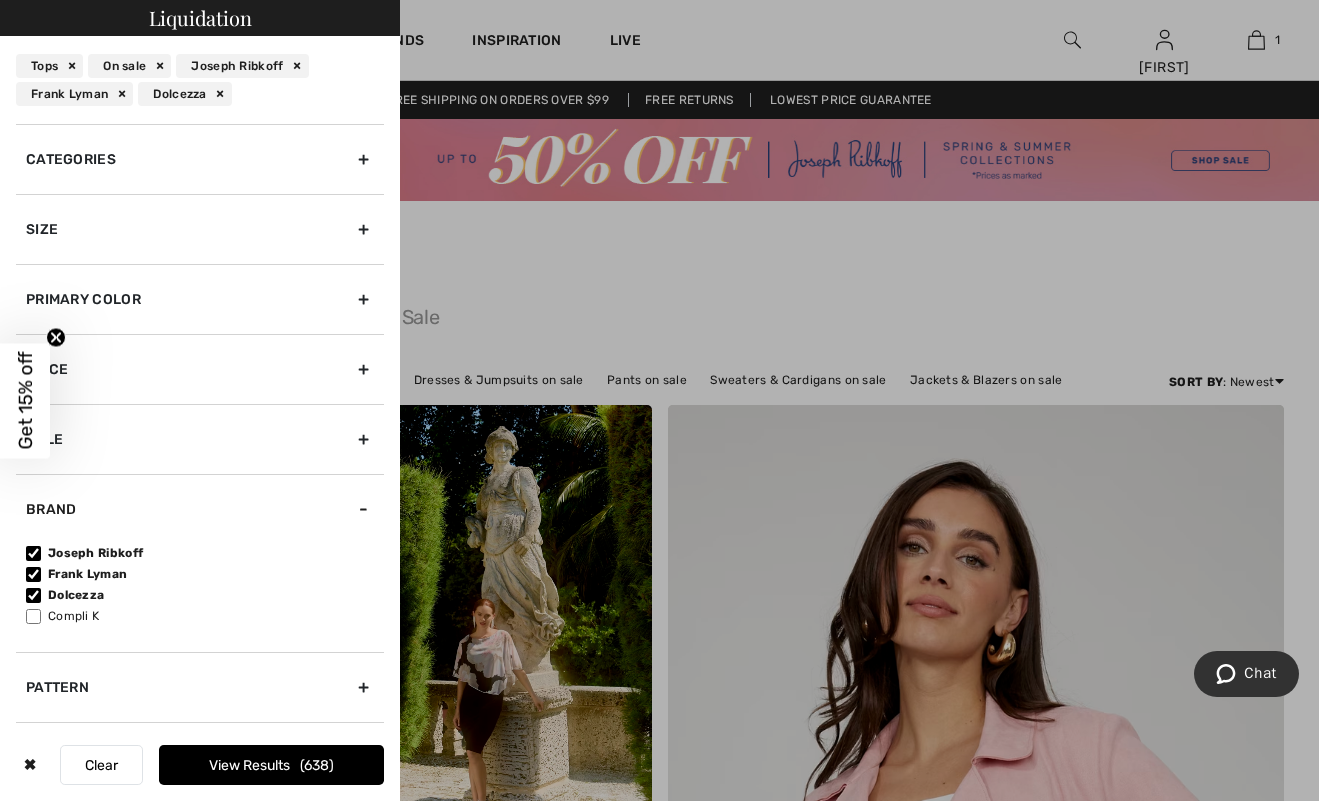 click on "View Results 638" at bounding box center (271, 765) 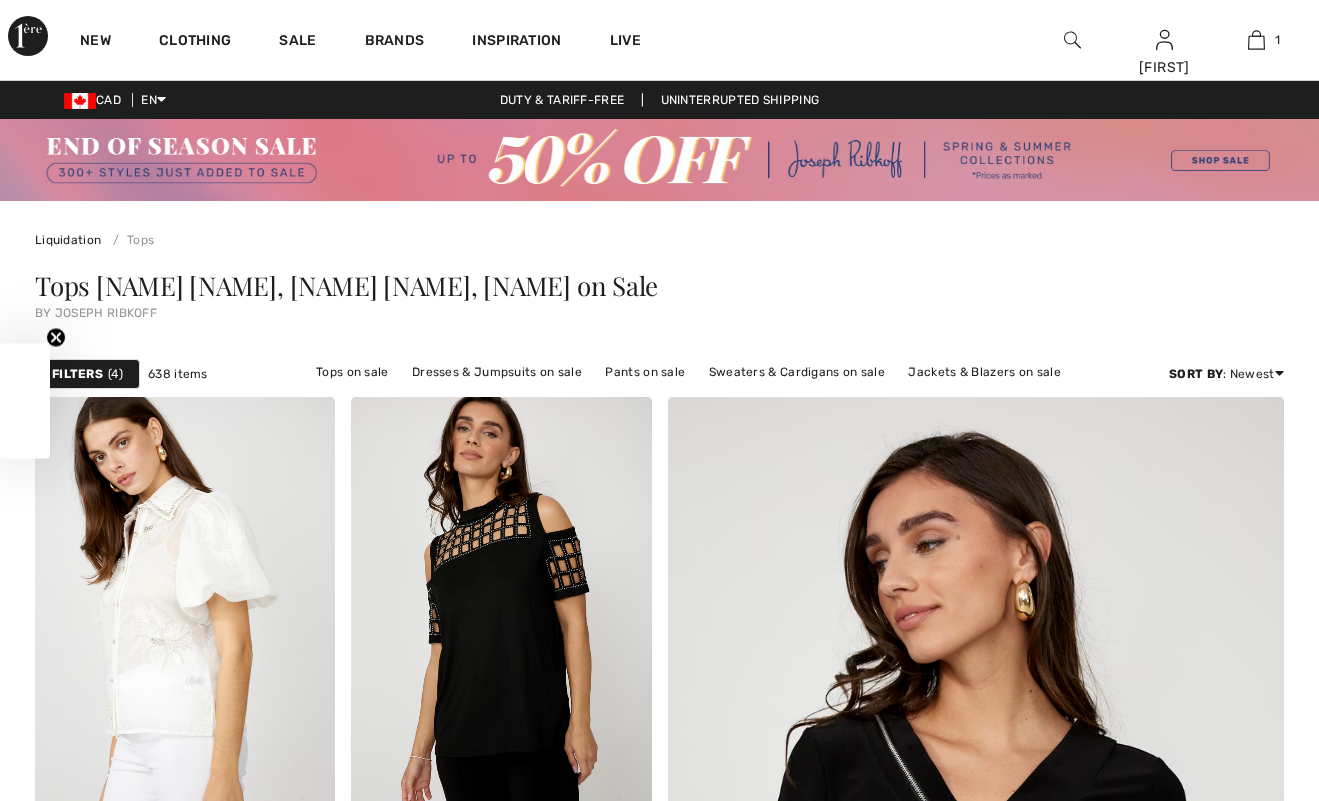 checkbox on "true" 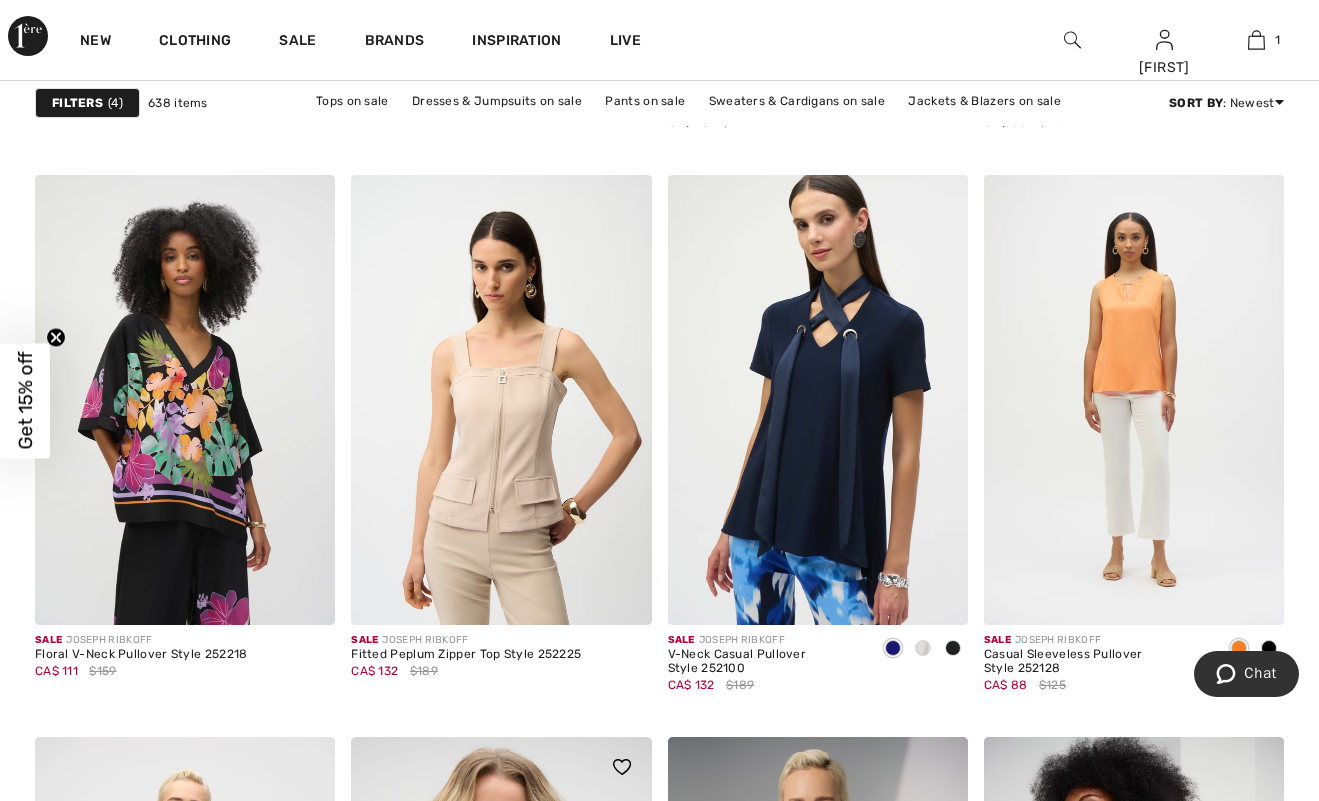 scroll, scrollTop: 5734, scrollLeft: 0, axis: vertical 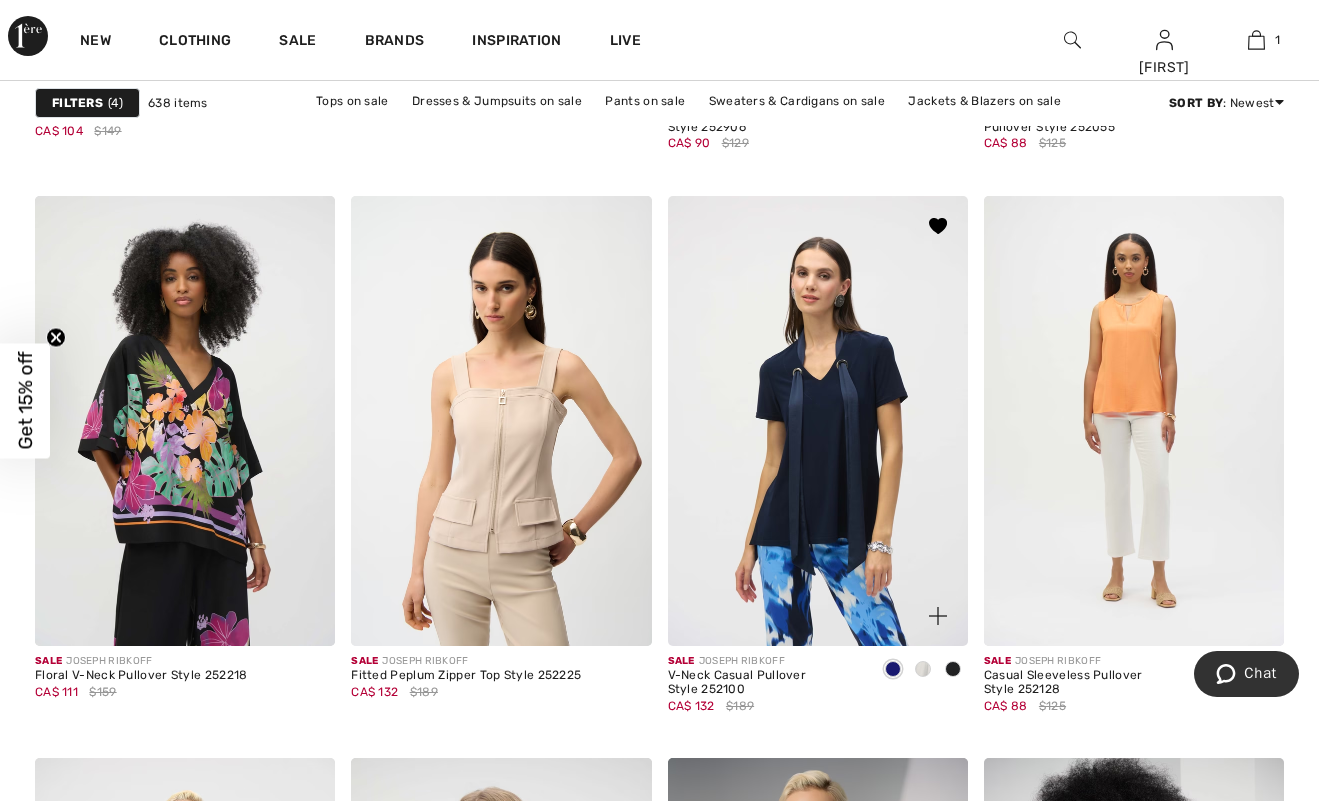 click at bounding box center (818, 421) 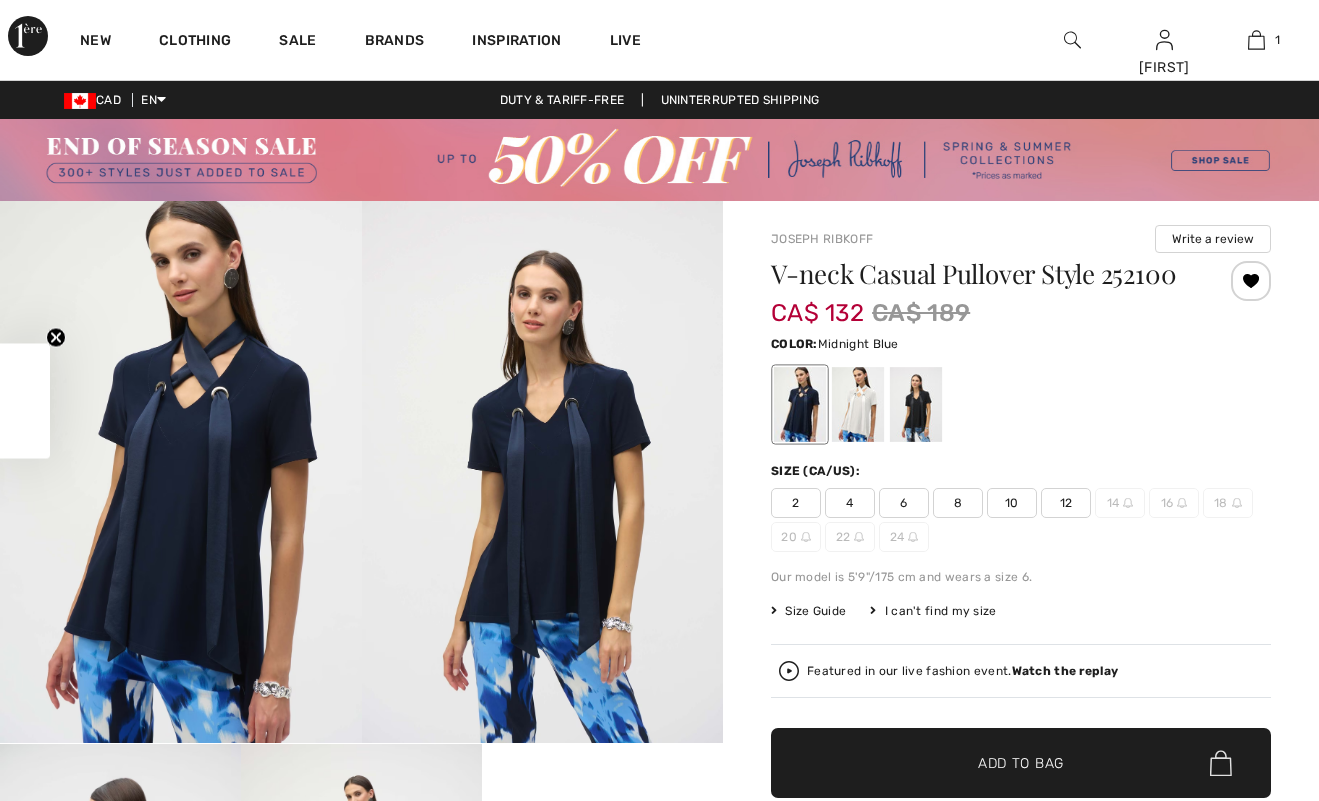 scroll, scrollTop: 0, scrollLeft: 0, axis: both 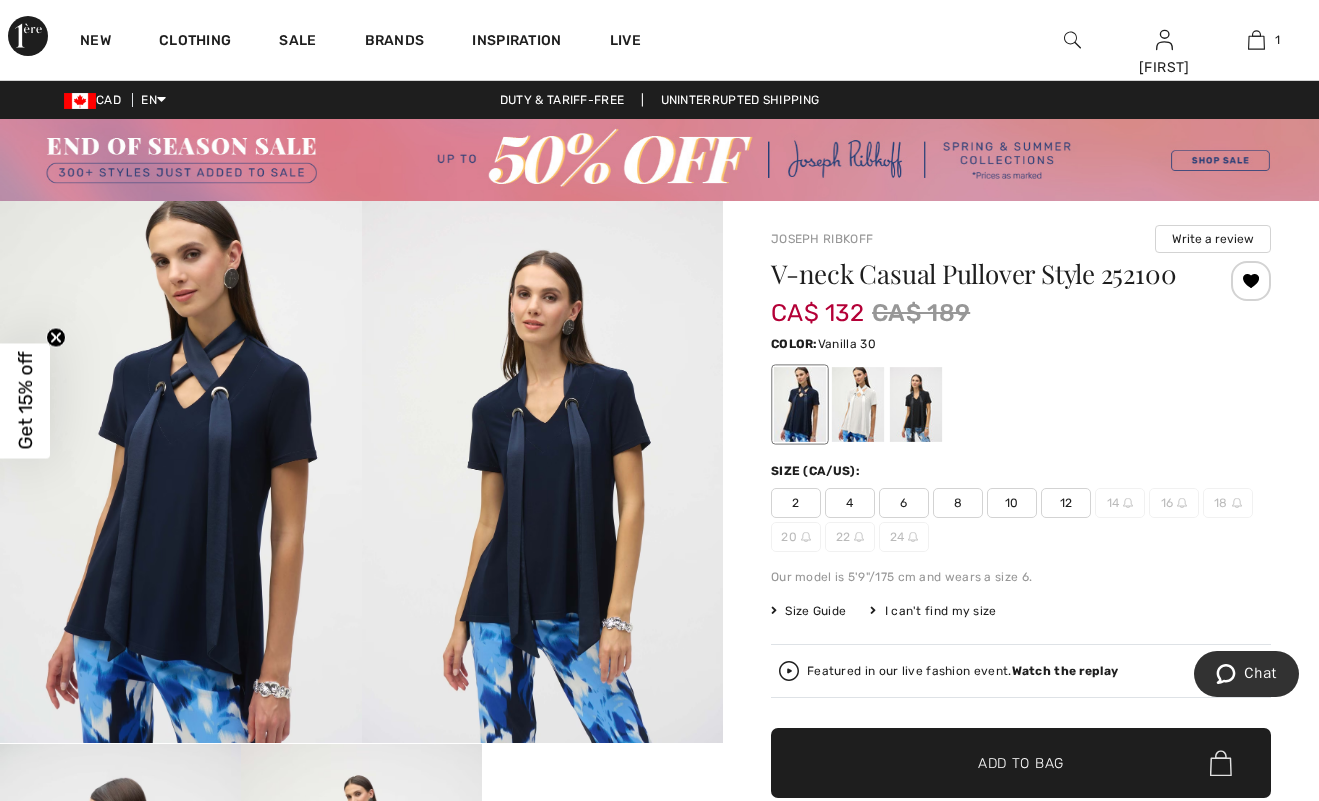 click at bounding box center (858, 405) 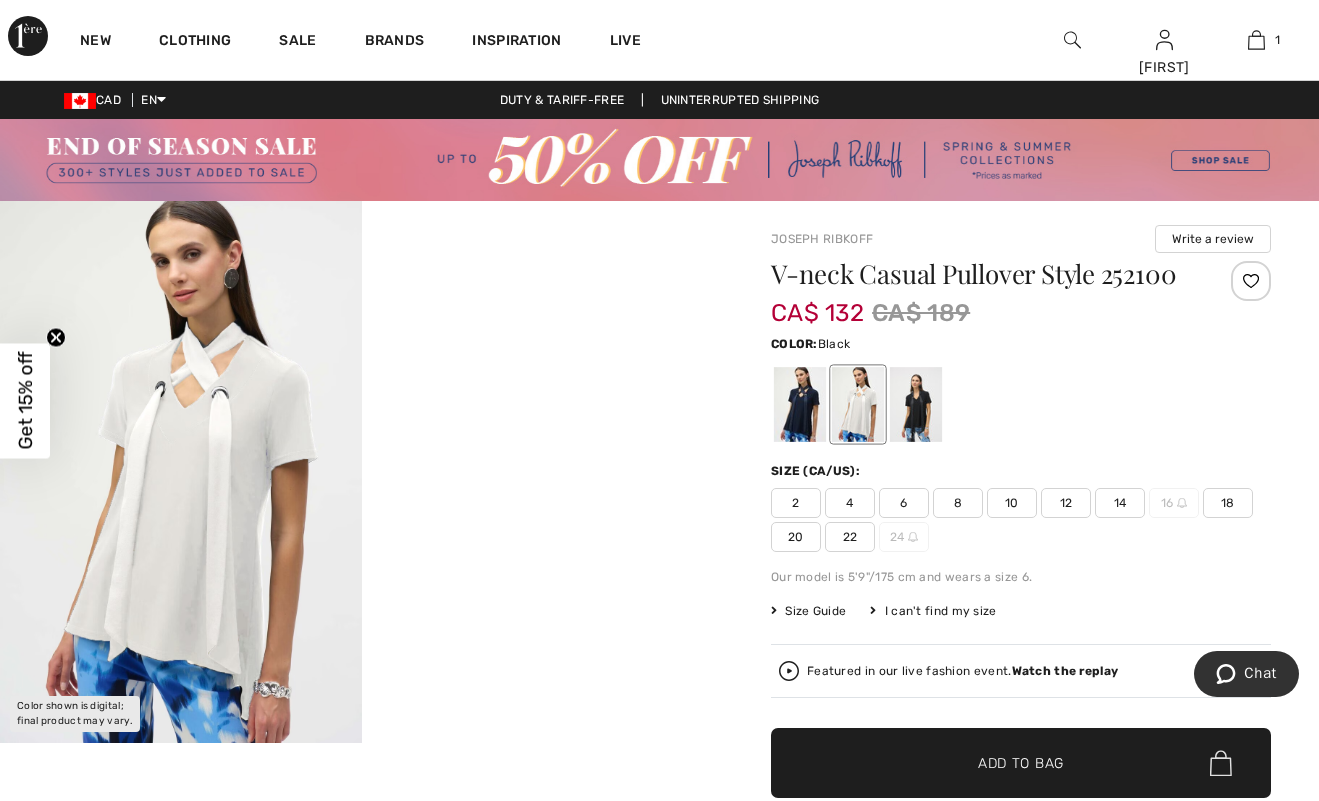 click at bounding box center [916, 405] 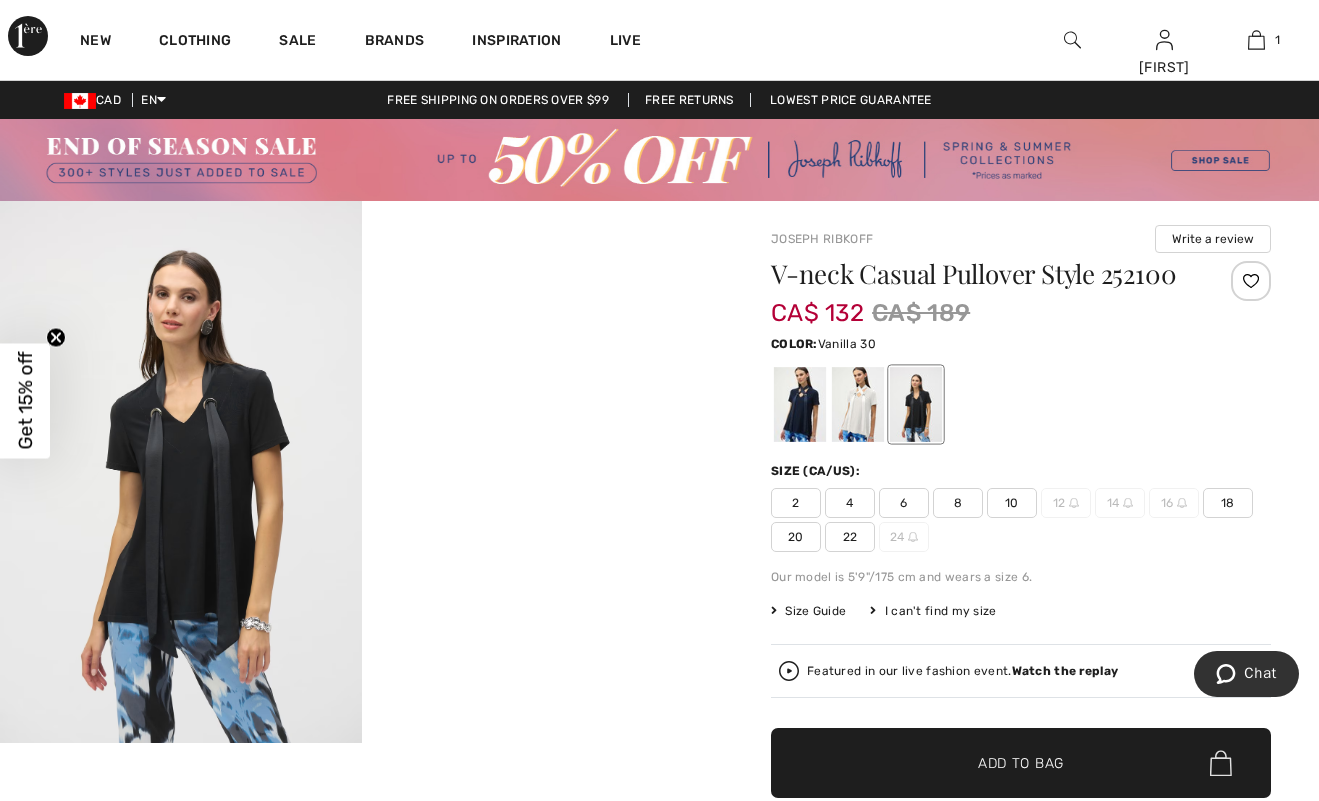 click at bounding box center [858, 405] 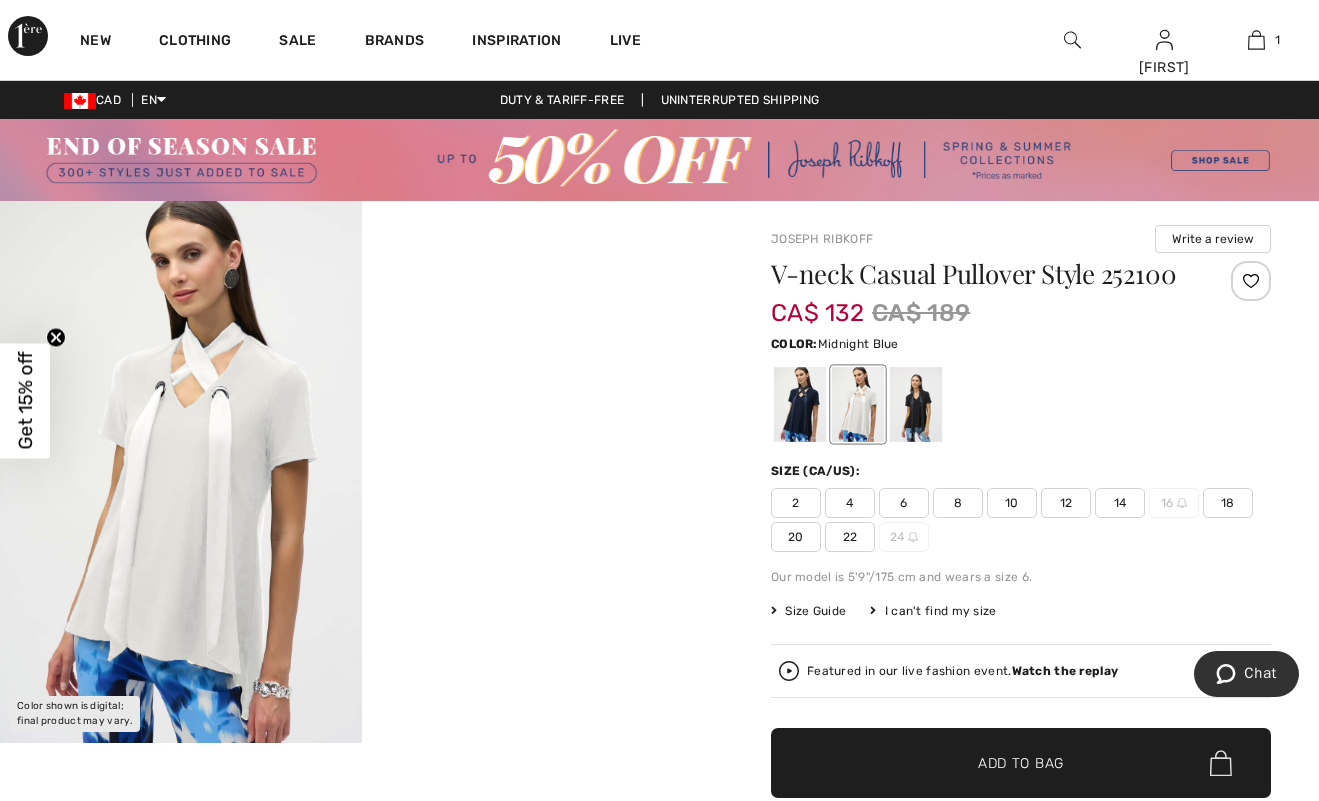 click at bounding box center (800, 405) 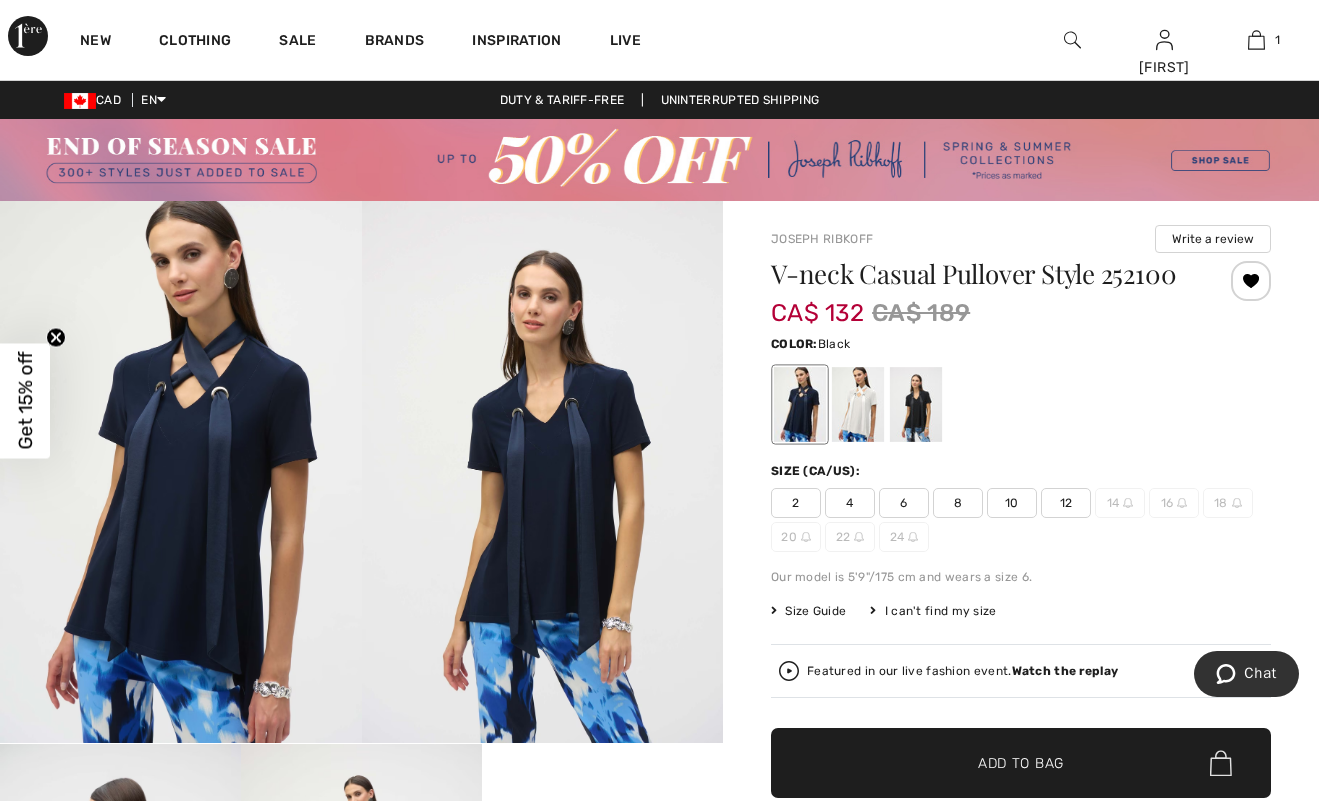 click at bounding box center [916, 405] 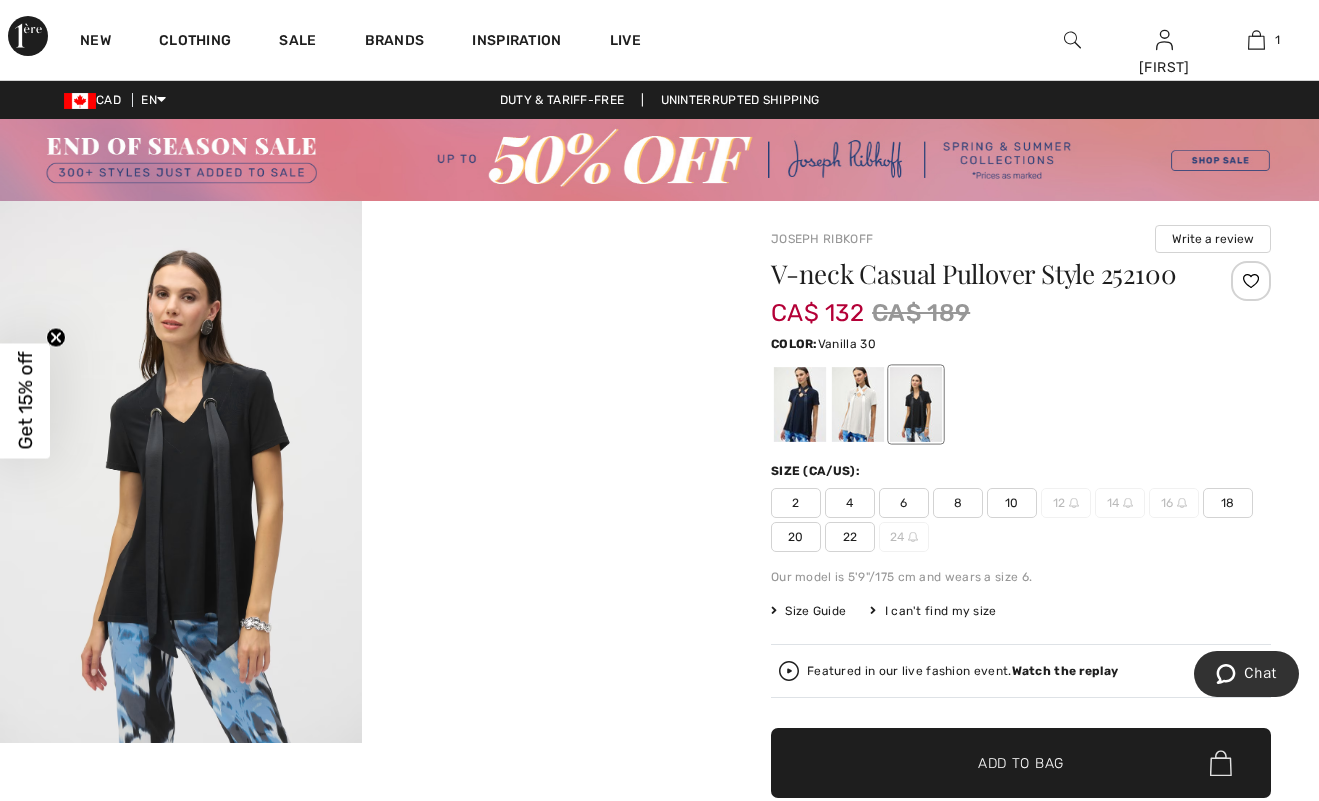 click at bounding box center (858, 405) 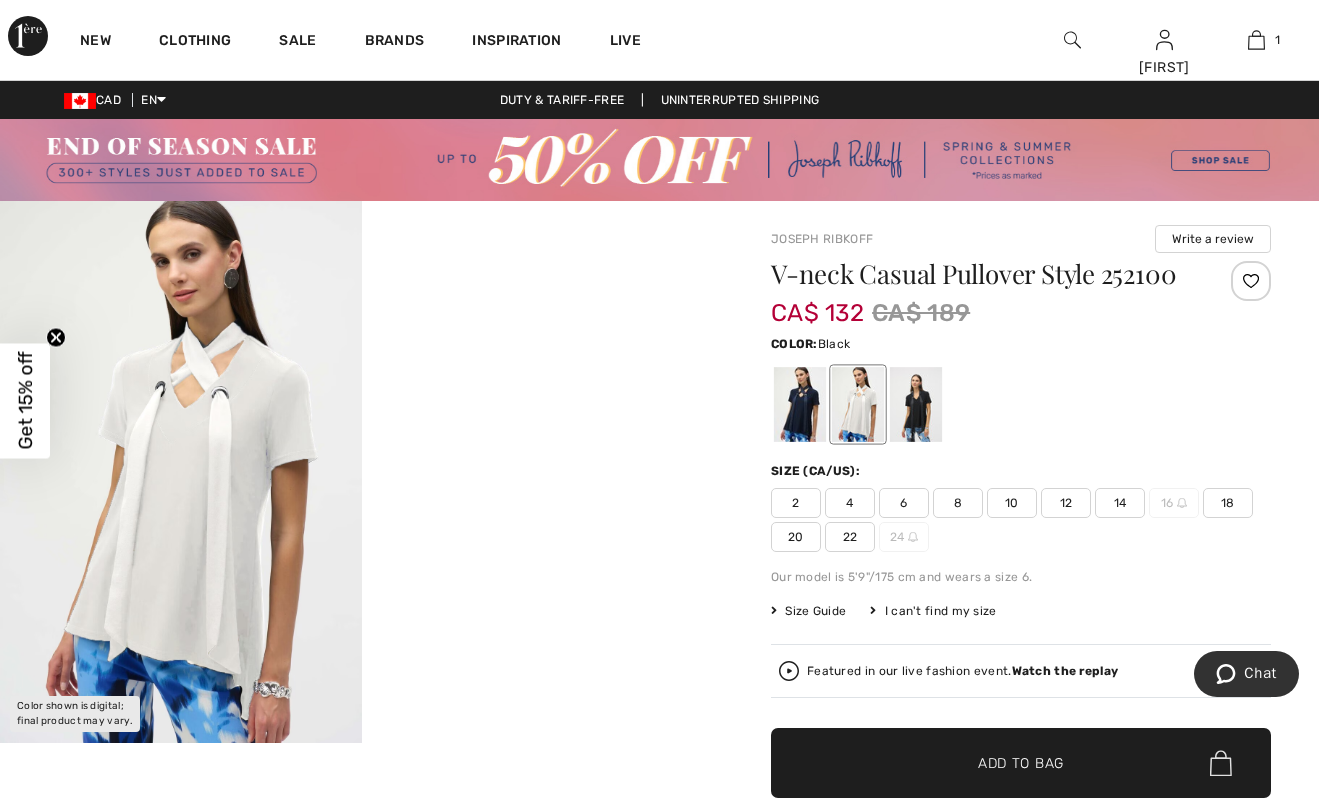 click at bounding box center (916, 405) 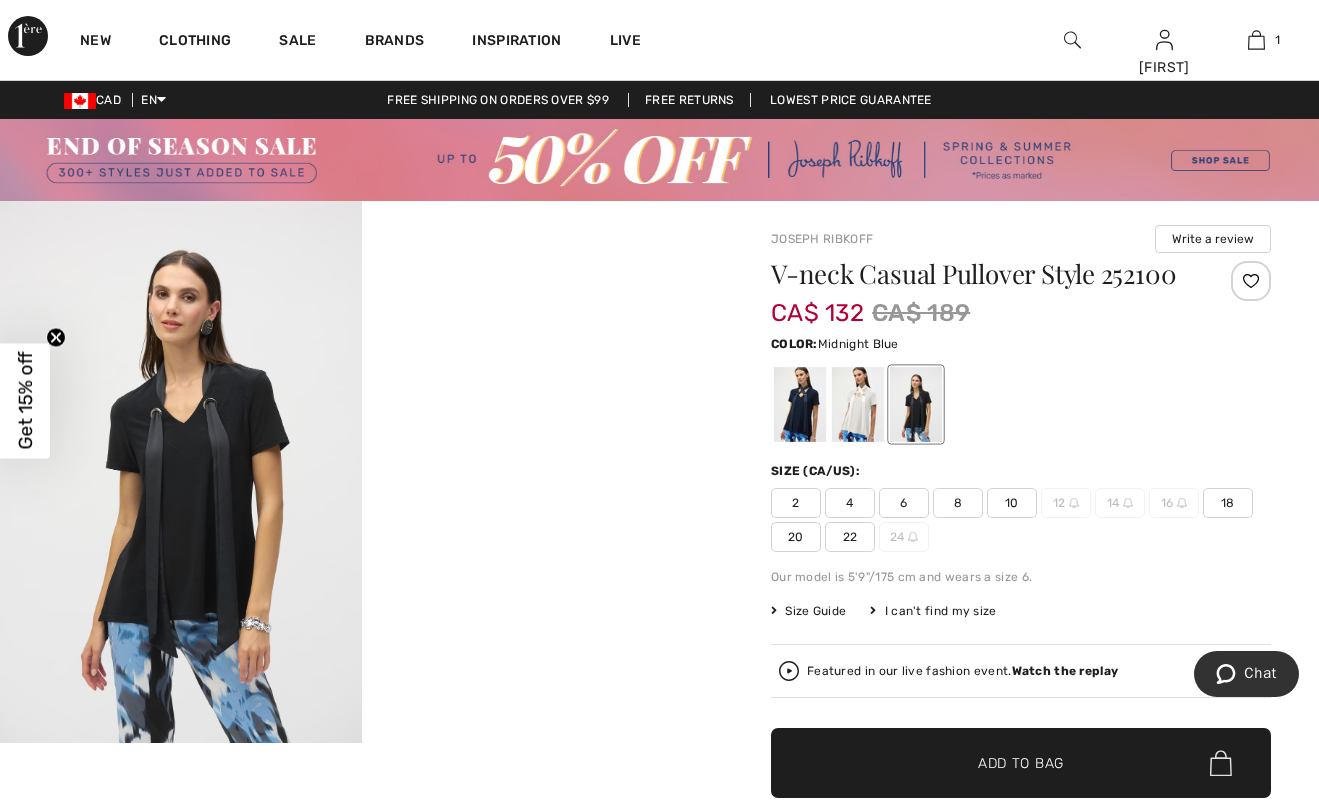 click at bounding box center (800, 405) 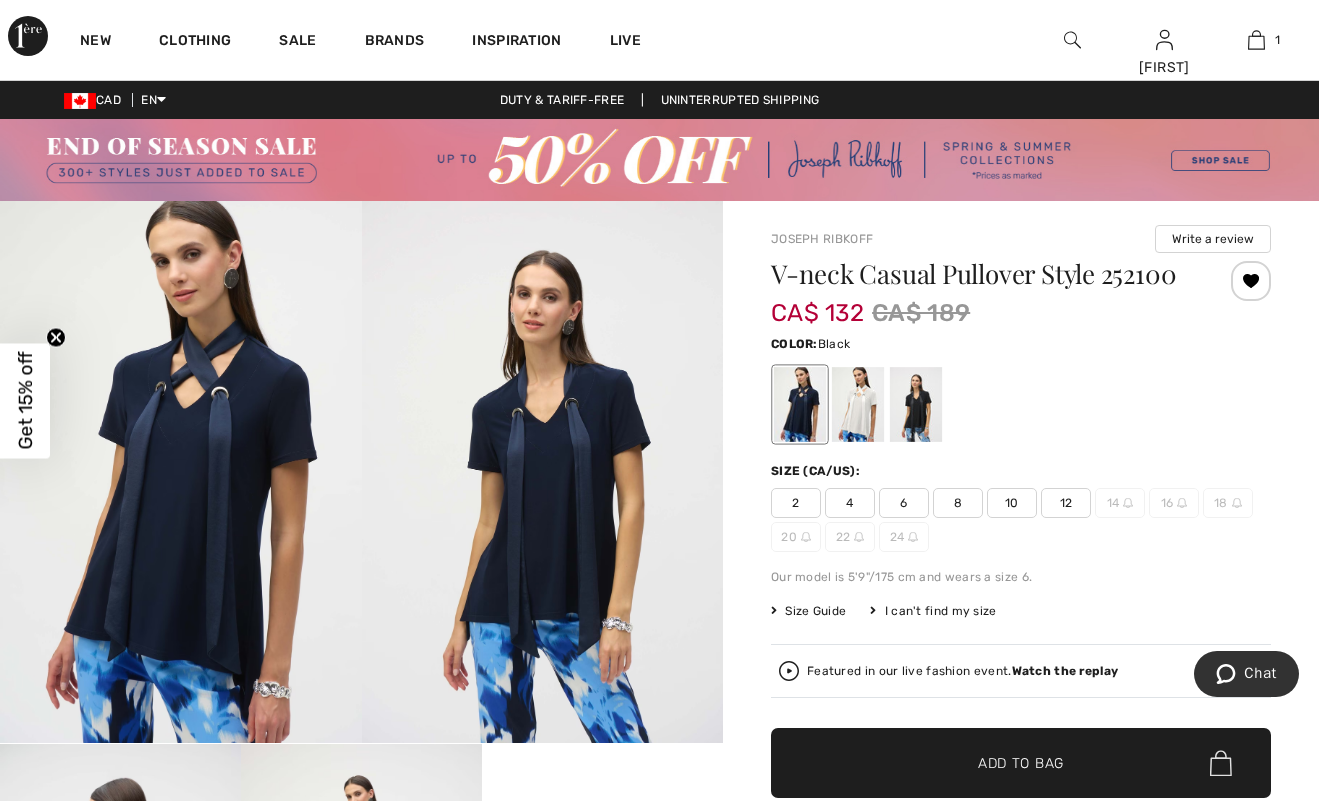 click at bounding box center [916, 405] 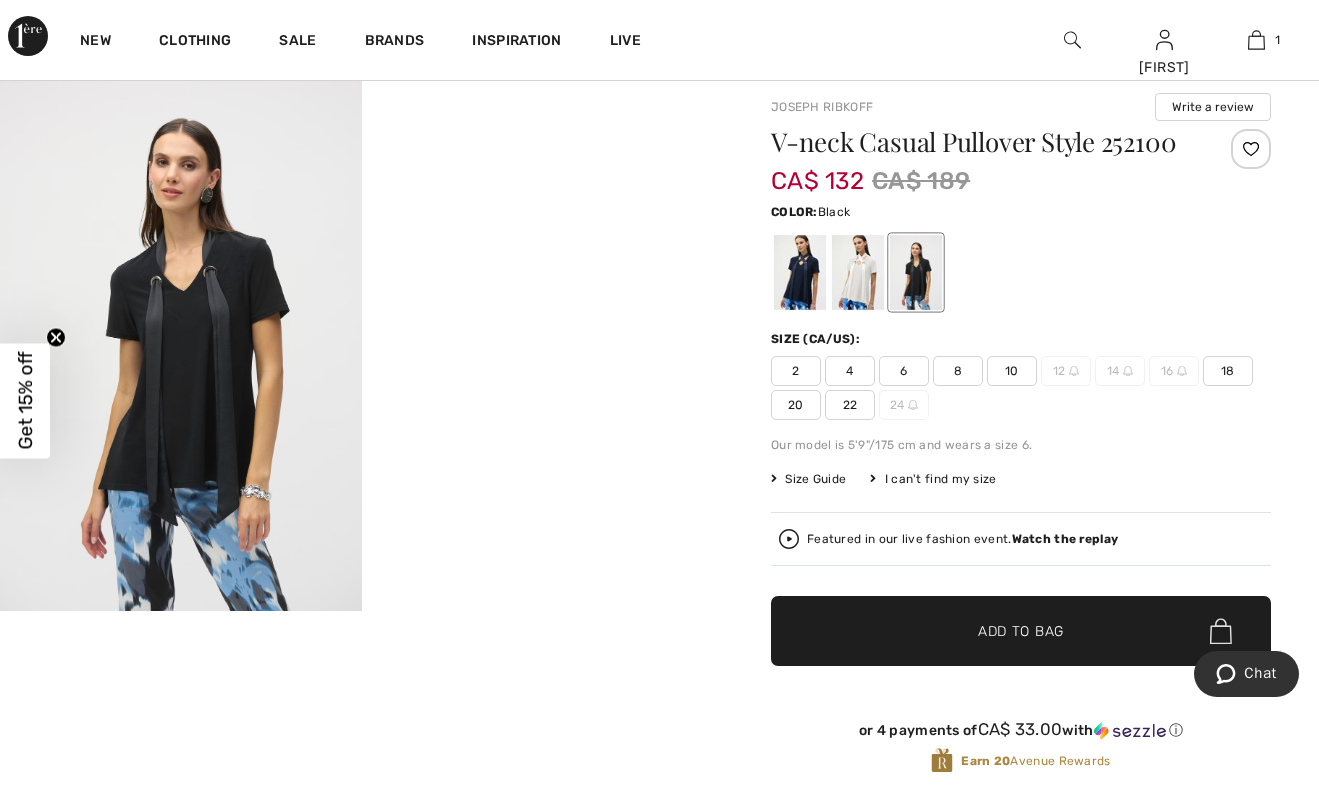 scroll, scrollTop: 142, scrollLeft: 0, axis: vertical 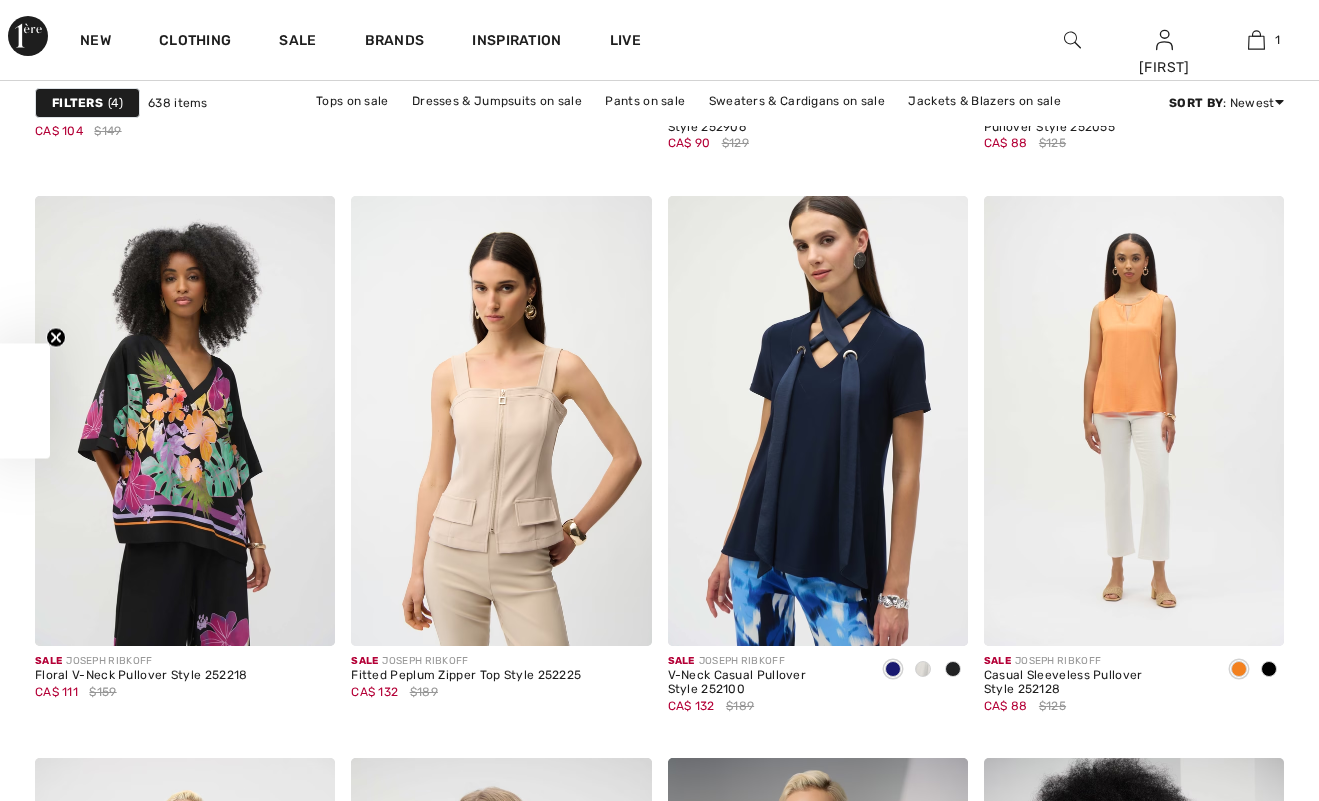 checkbox on "true" 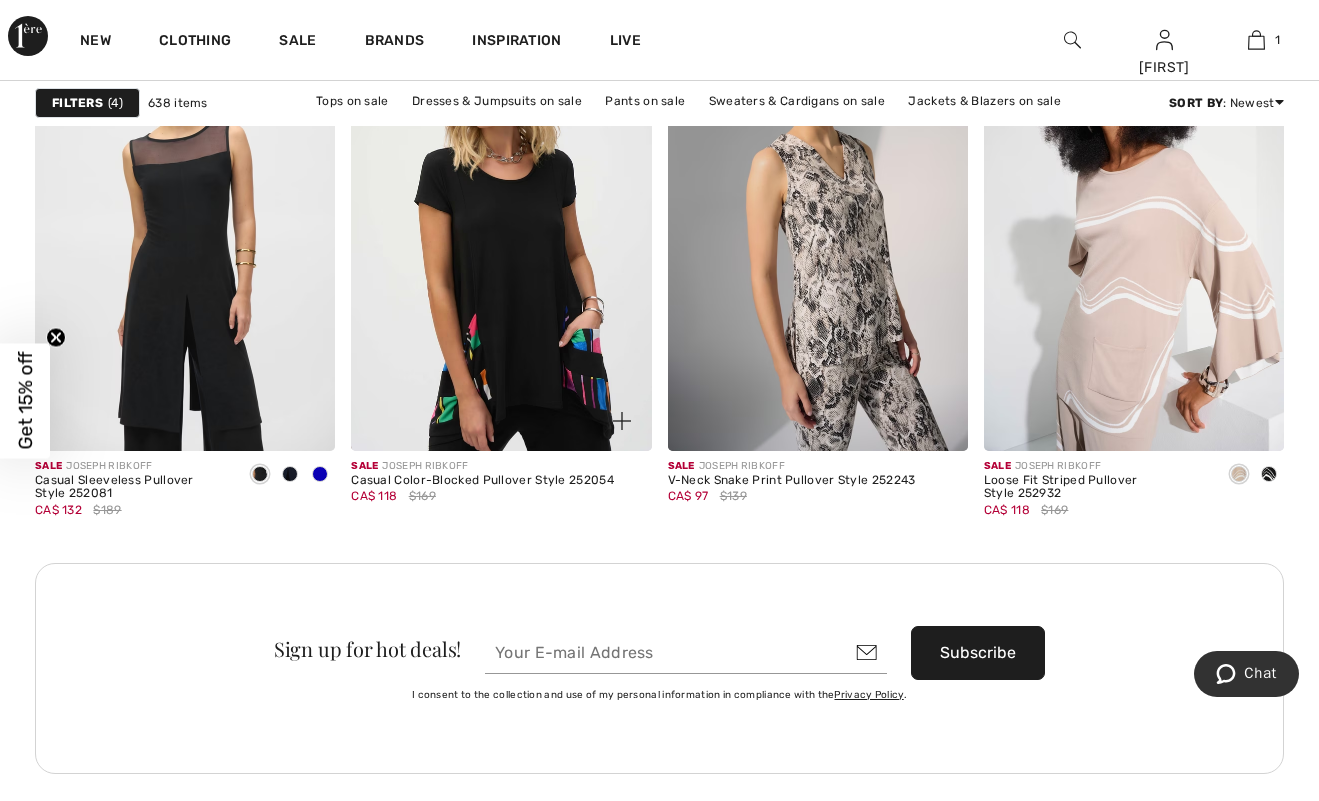 scroll, scrollTop: 6064, scrollLeft: 0, axis: vertical 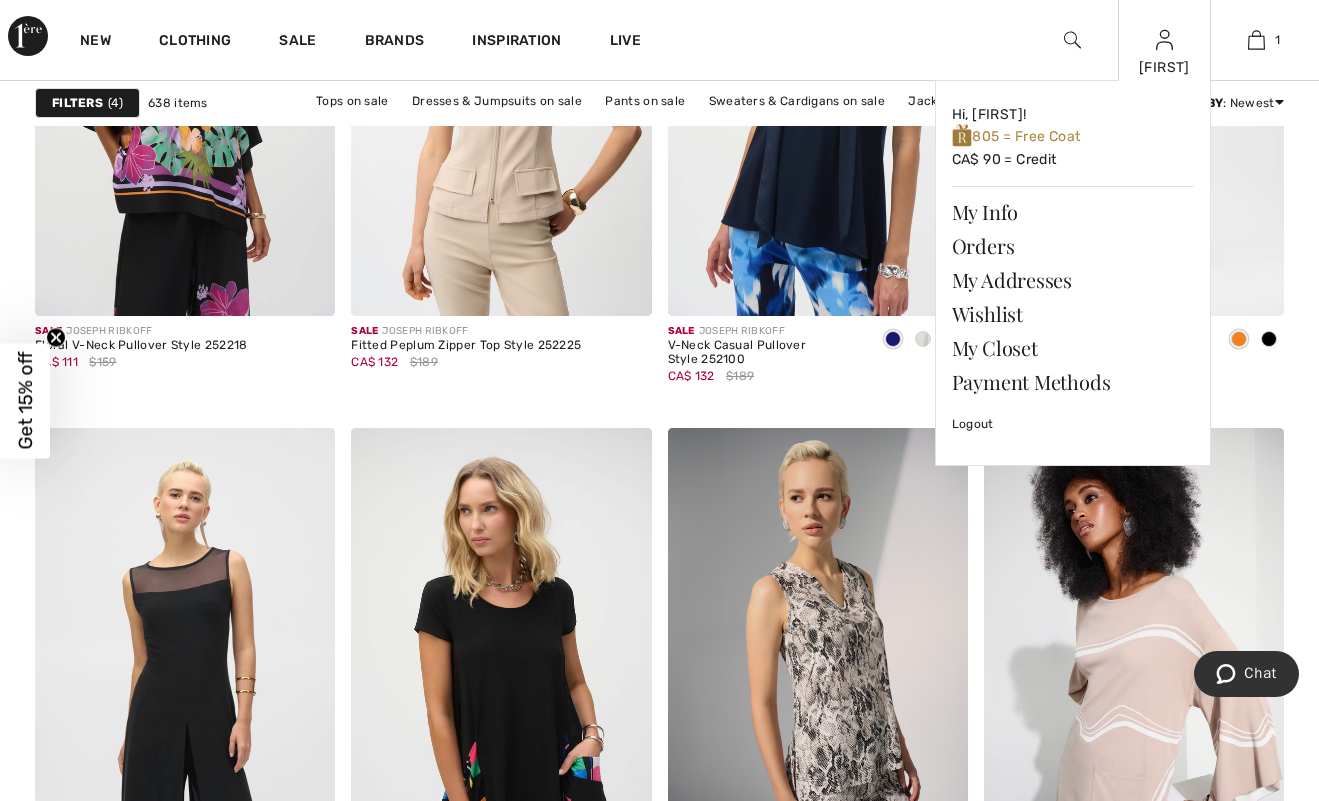 click at bounding box center [1164, 40] 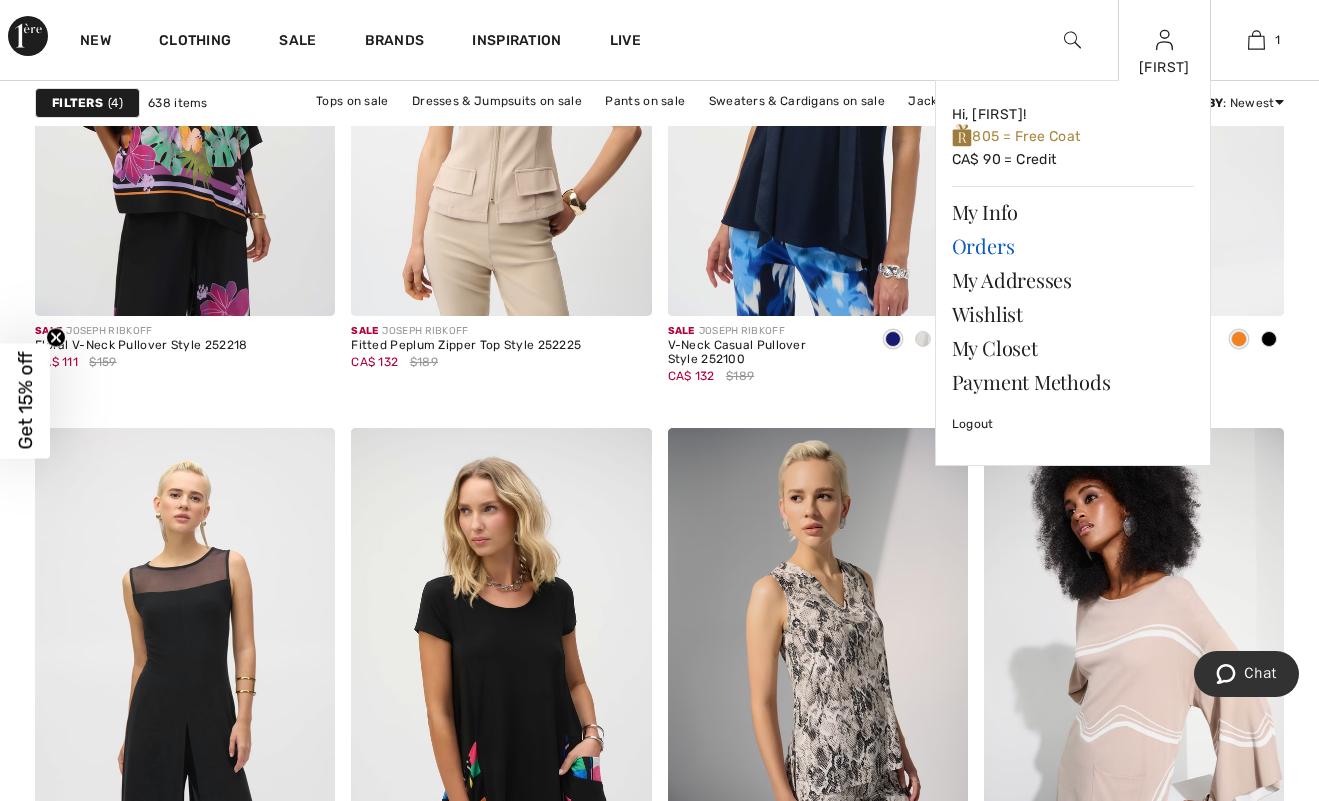 click on "Orders" at bounding box center (1073, 246) 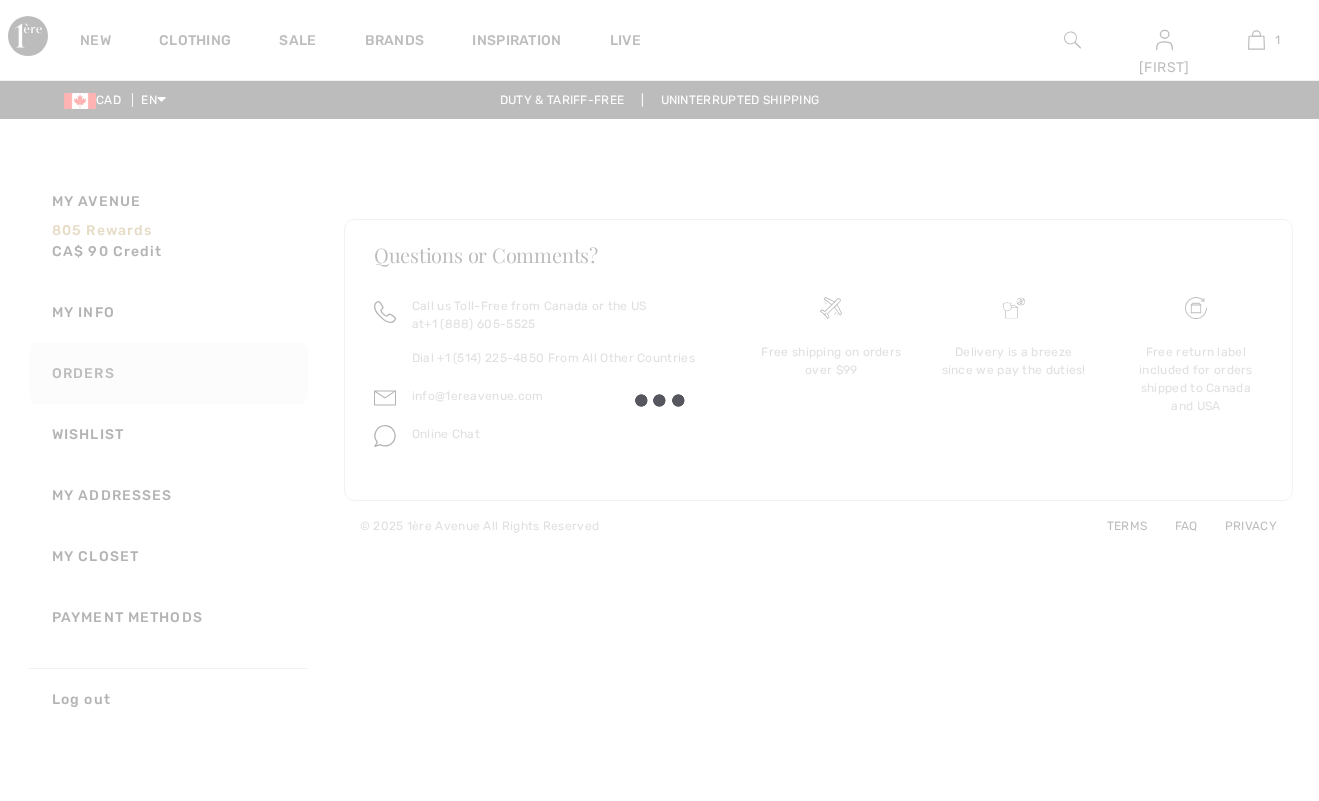 scroll, scrollTop: 0, scrollLeft: 0, axis: both 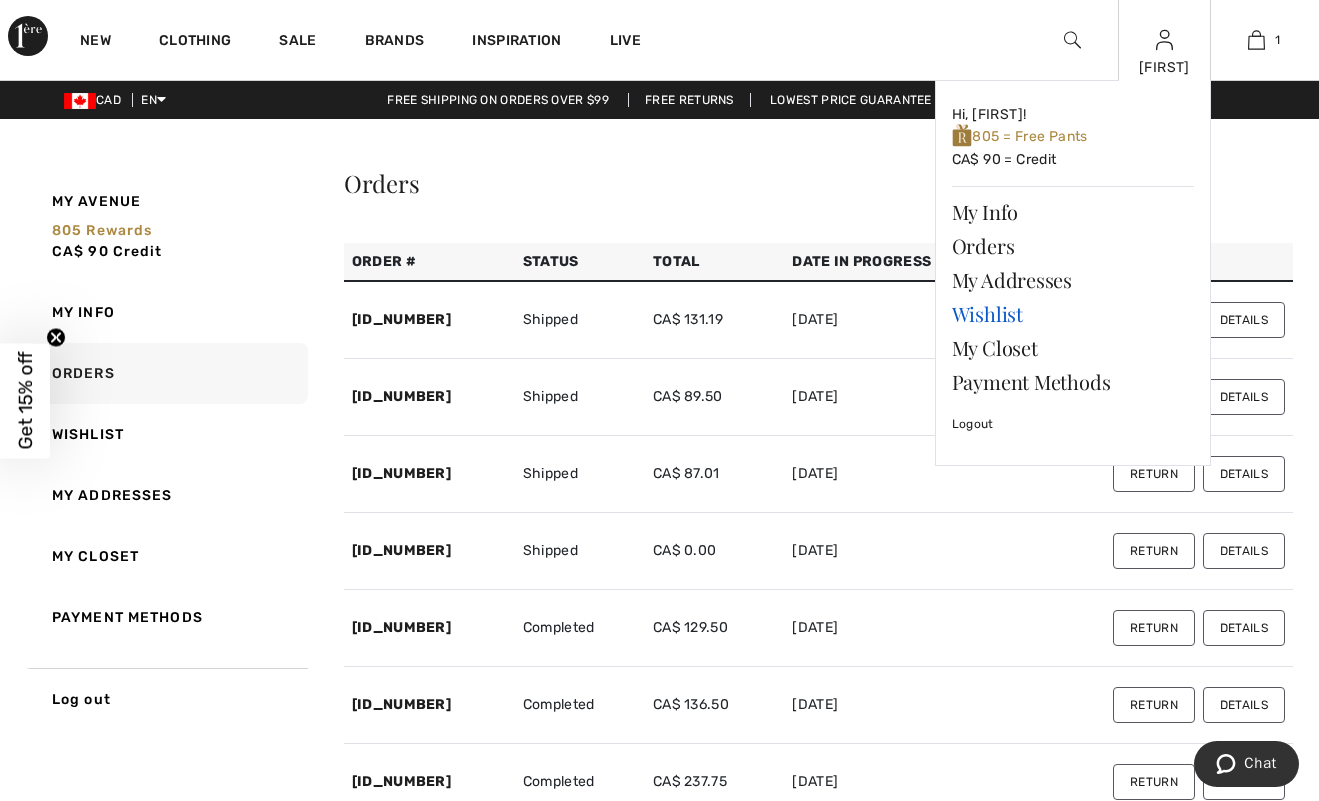 click on "Wishlist" at bounding box center [1073, 314] 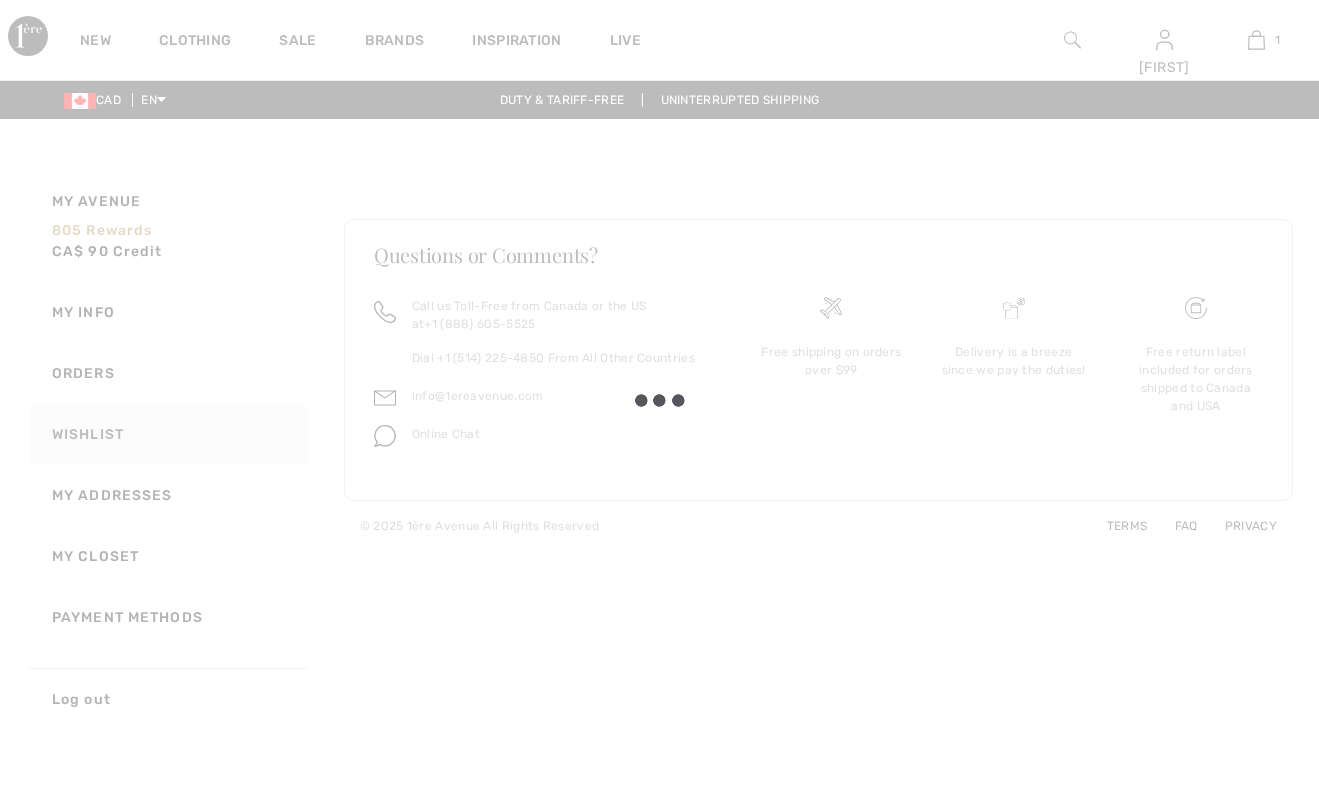 scroll, scrollTop: 0, scrollLeft: 0, axis: both 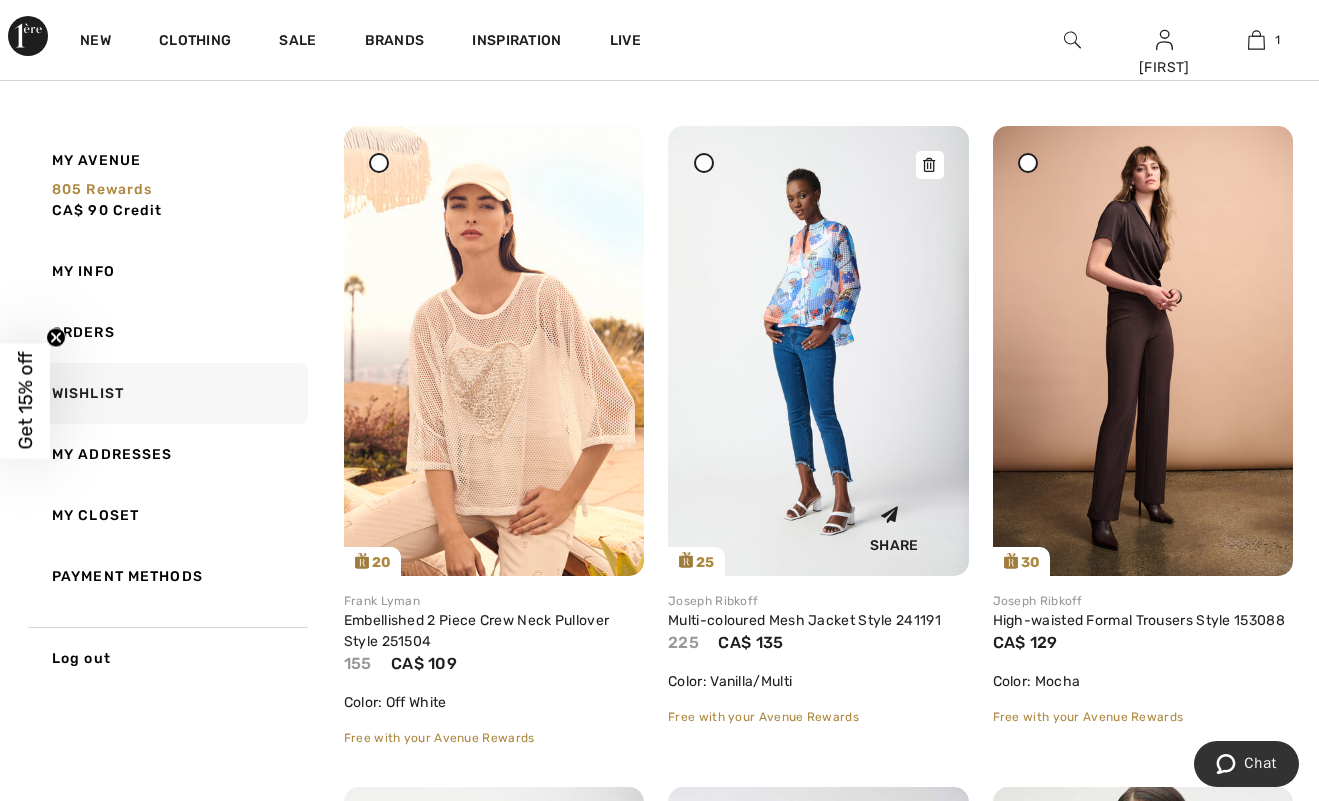 click on "Share" at bounding box center (894, 525) 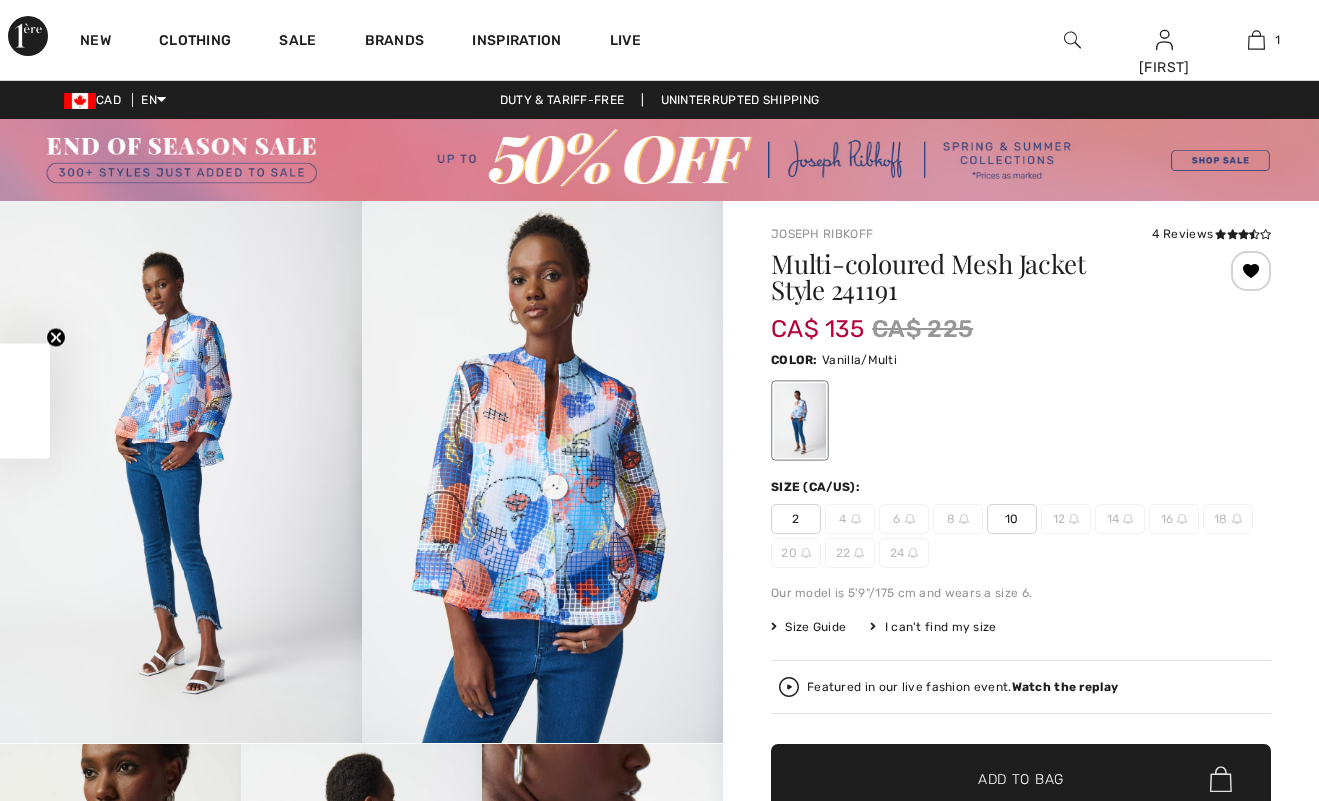 scroll, scrollTop: 0, scrollLeft: 0, axis: both 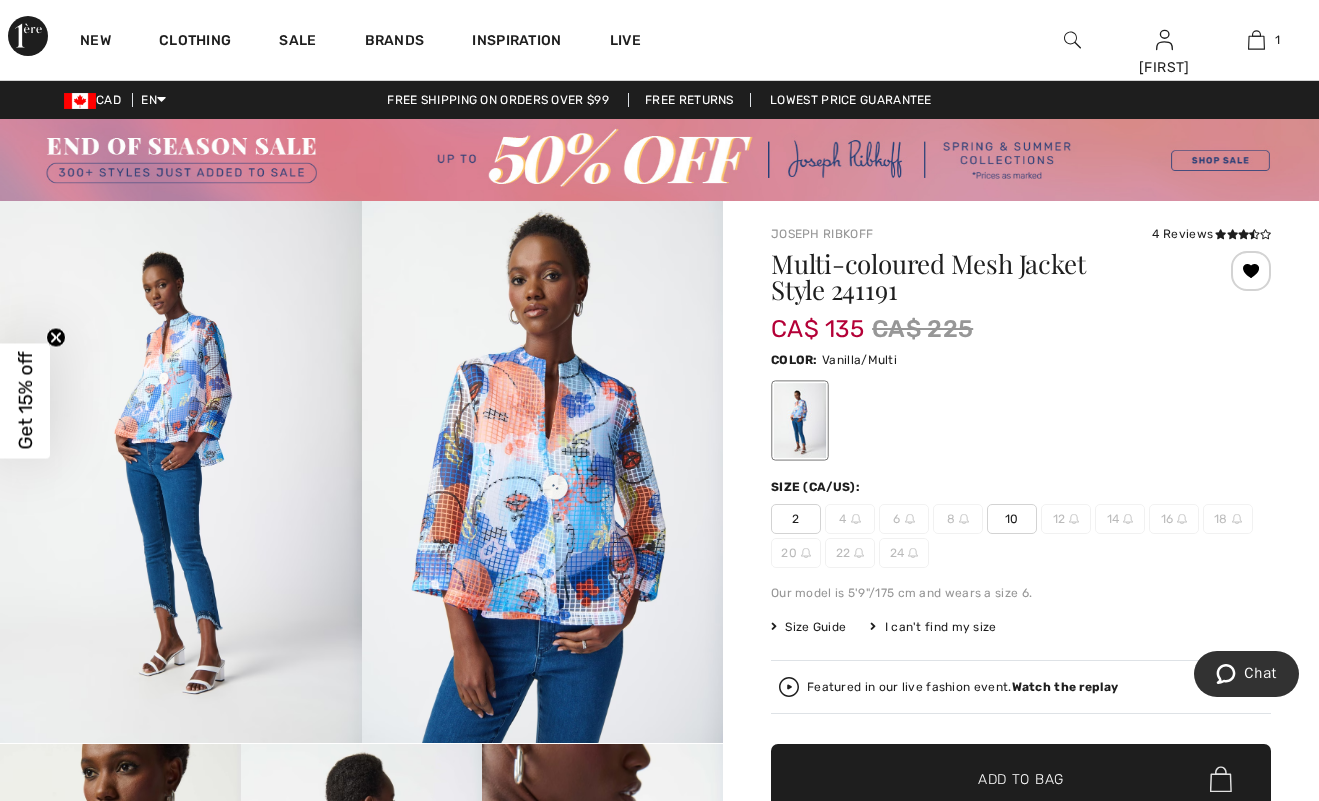 click at bounding box center (543, 472) 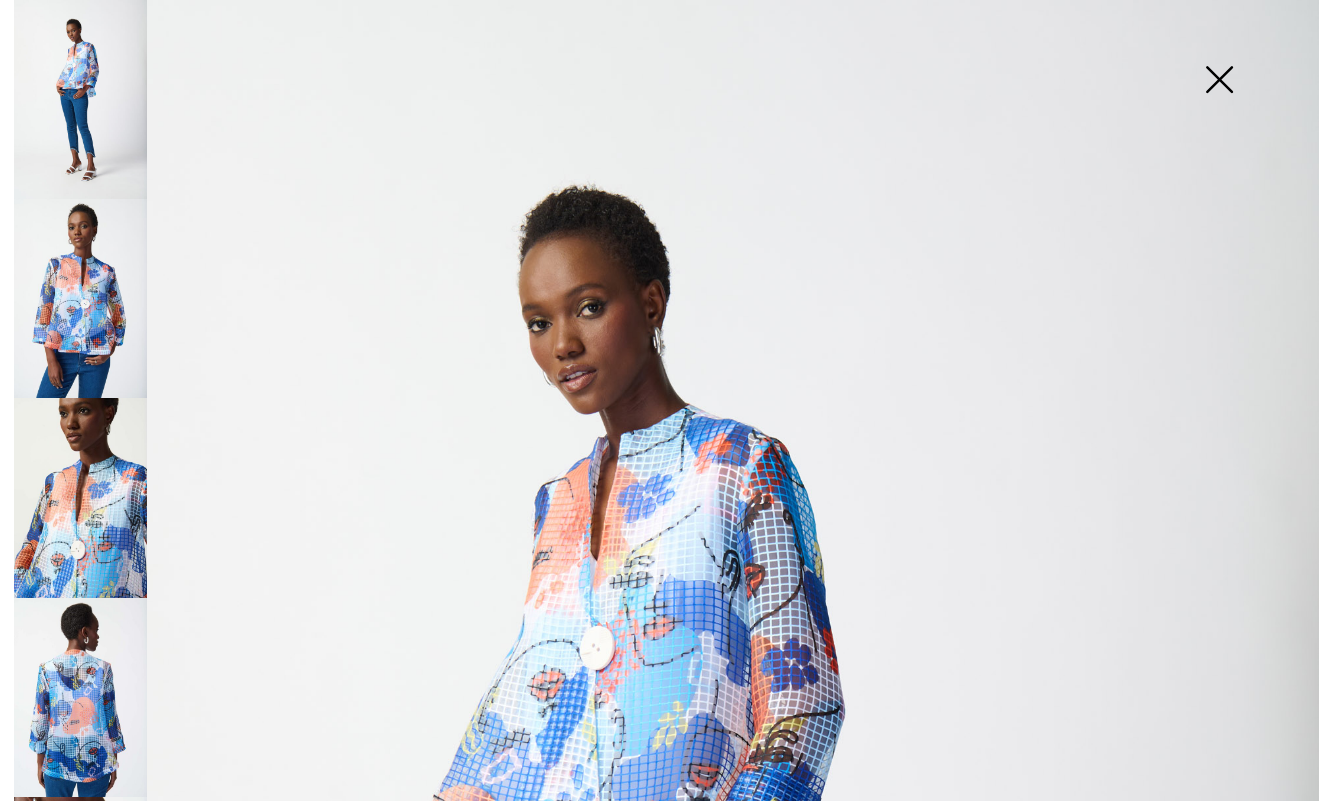 click at bounding box center (1219, 81) 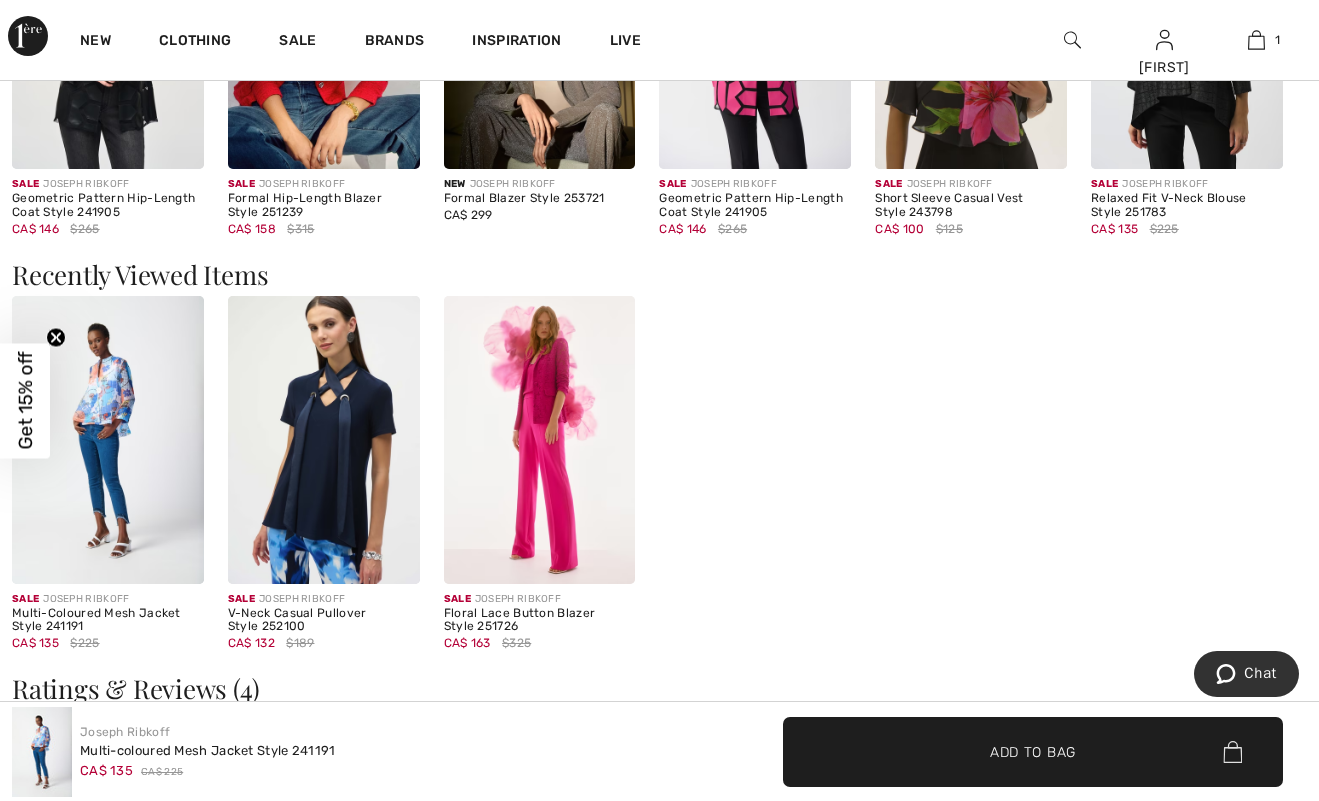 scroll, scrollTop: 2162, scrollLeft: 0, axis: vertical 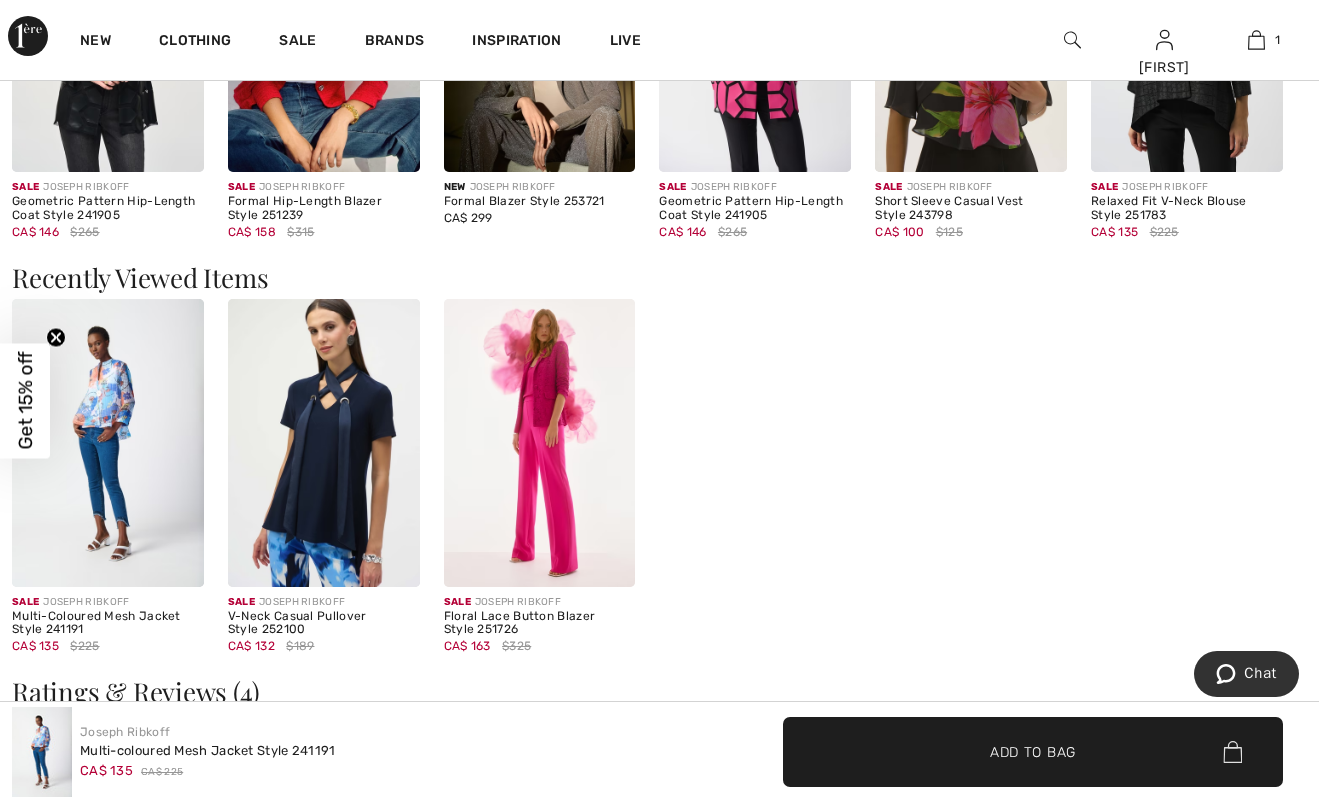 click at bounding box center (108, 443) 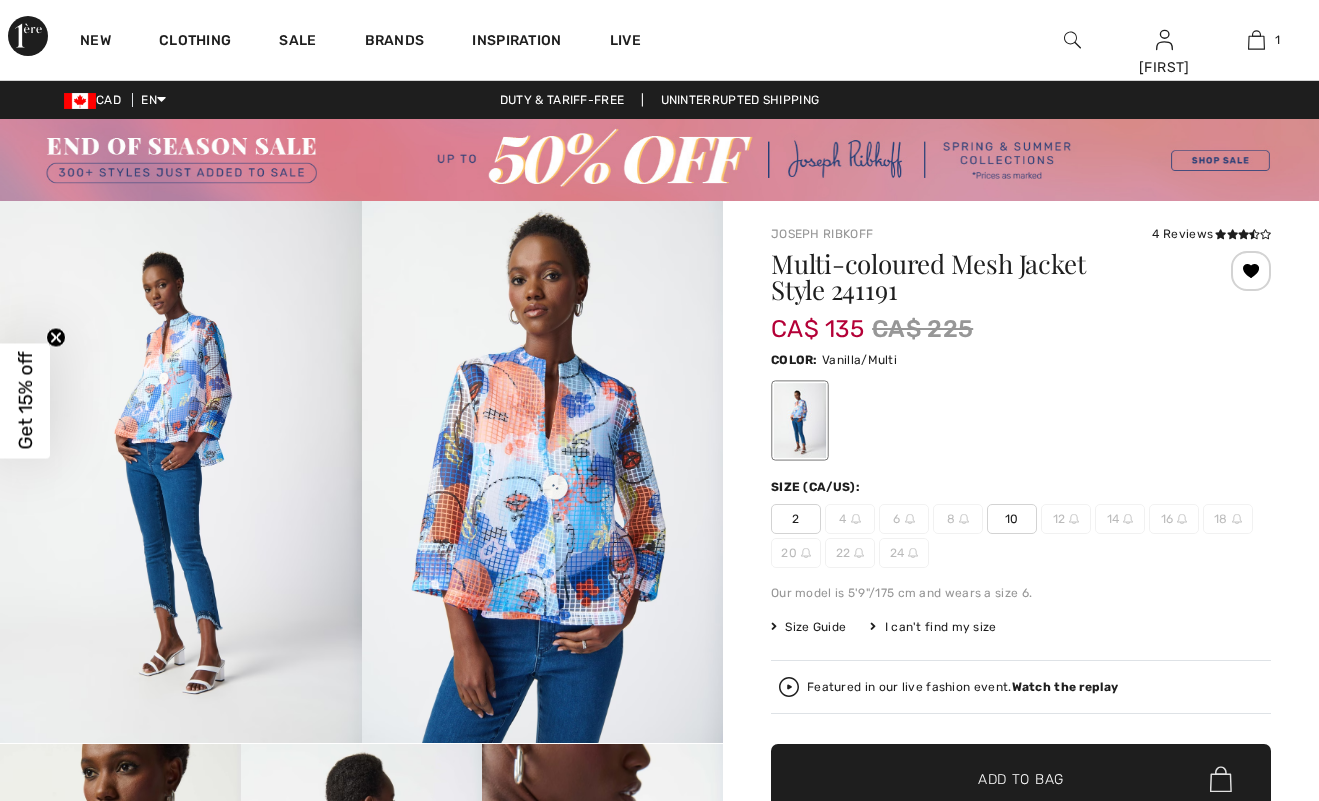 scroll, scrollTop: 0, scrollLeft: 0, axis: both 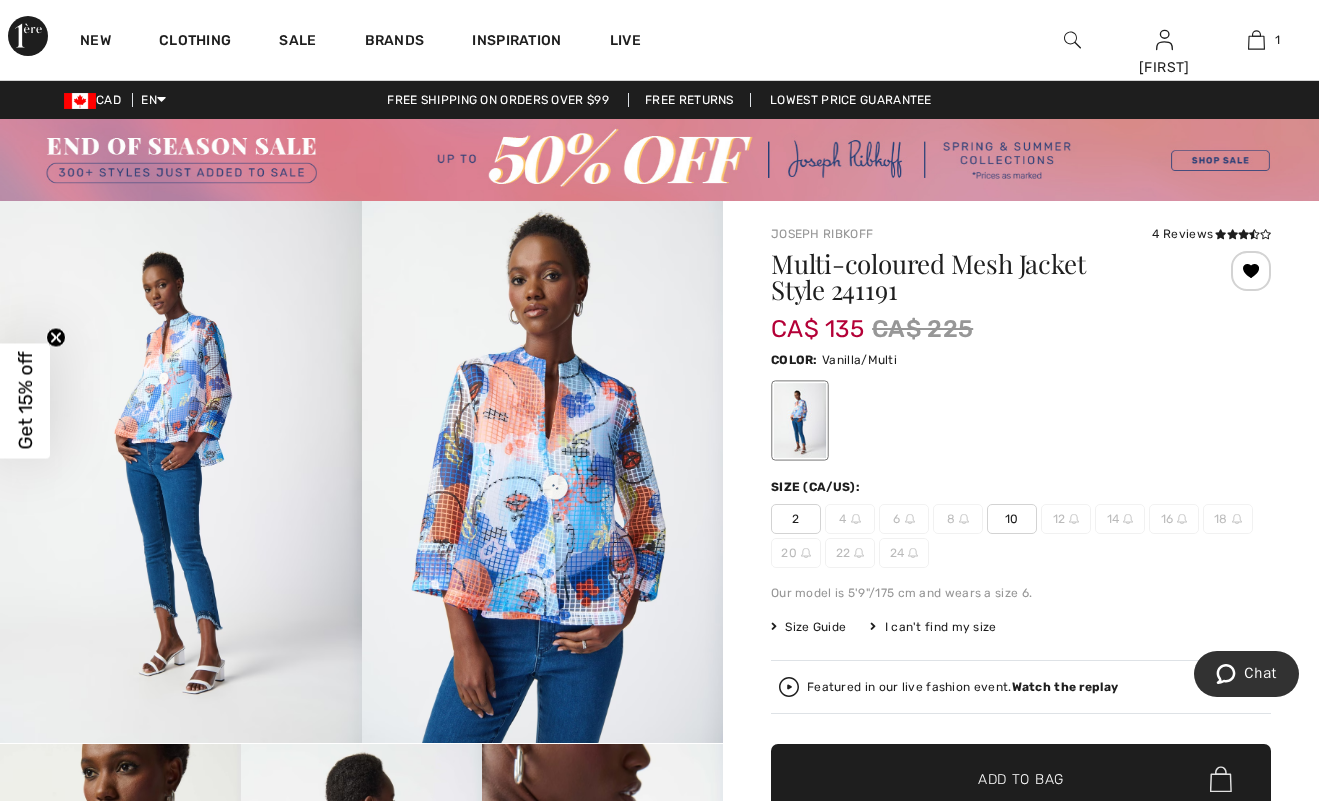 click on "10" at bounding box center [1012, 519] 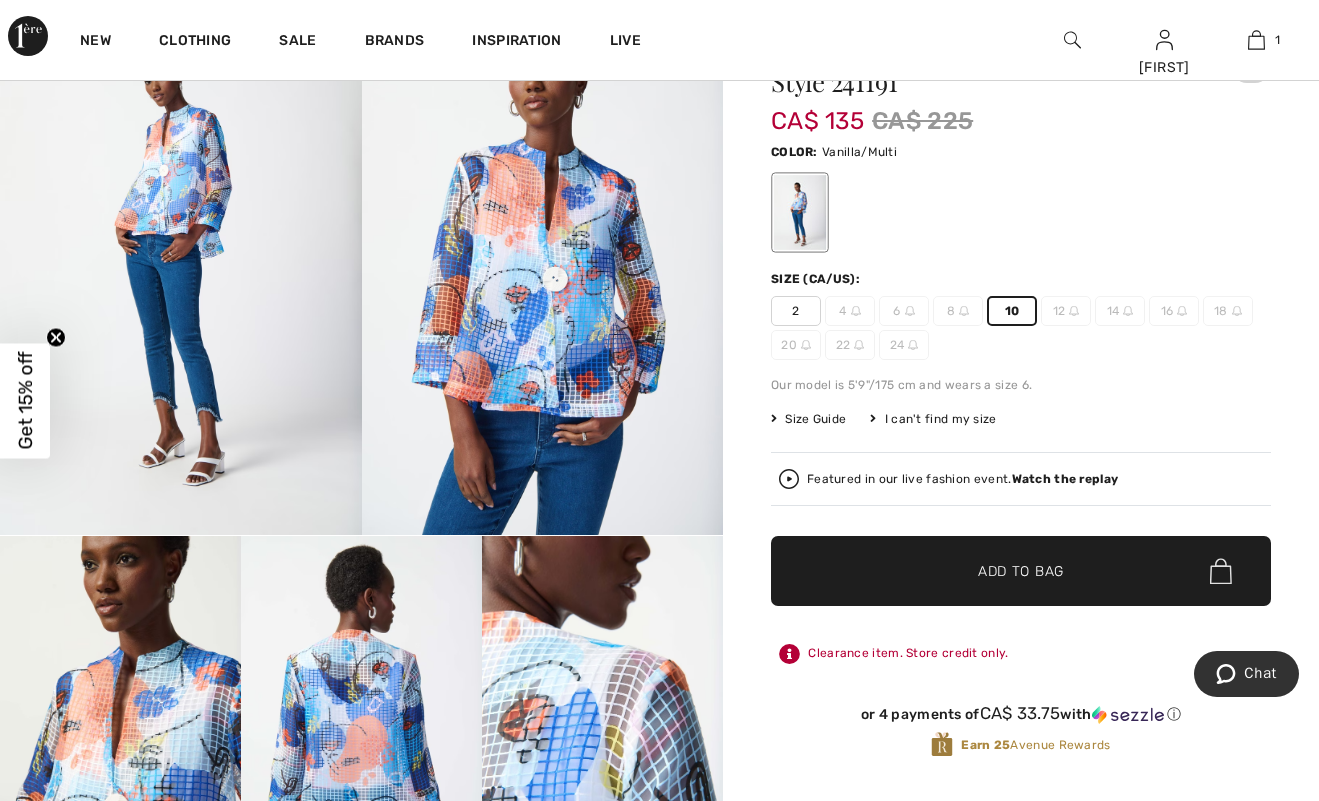 scroll, scrollTop: 194, scrollLeft: 0, axis: vertical 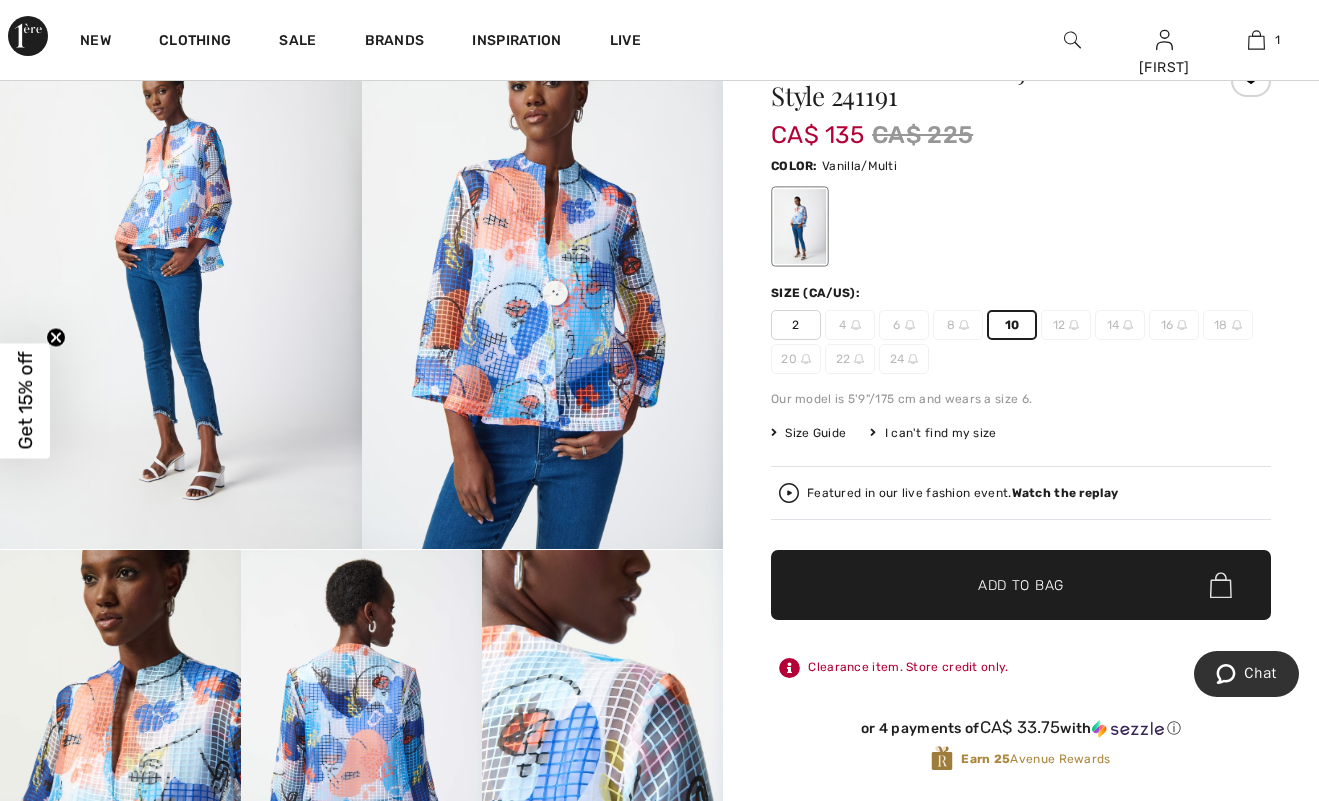 click on "✔ Added to Bag
Add to Bag" at bounding box center (1021, 585) 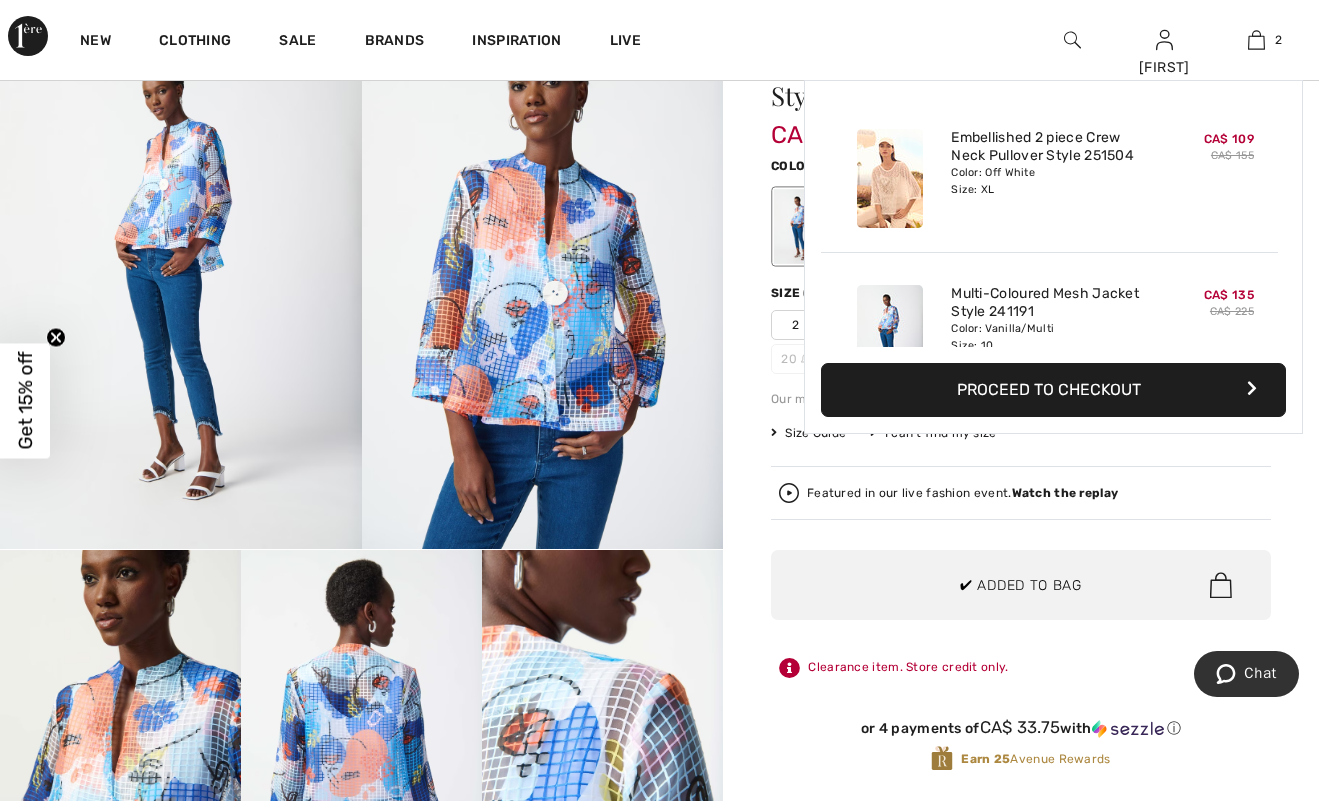 scroll, scrollTop: 0, scrollLeft: 0, axis: both 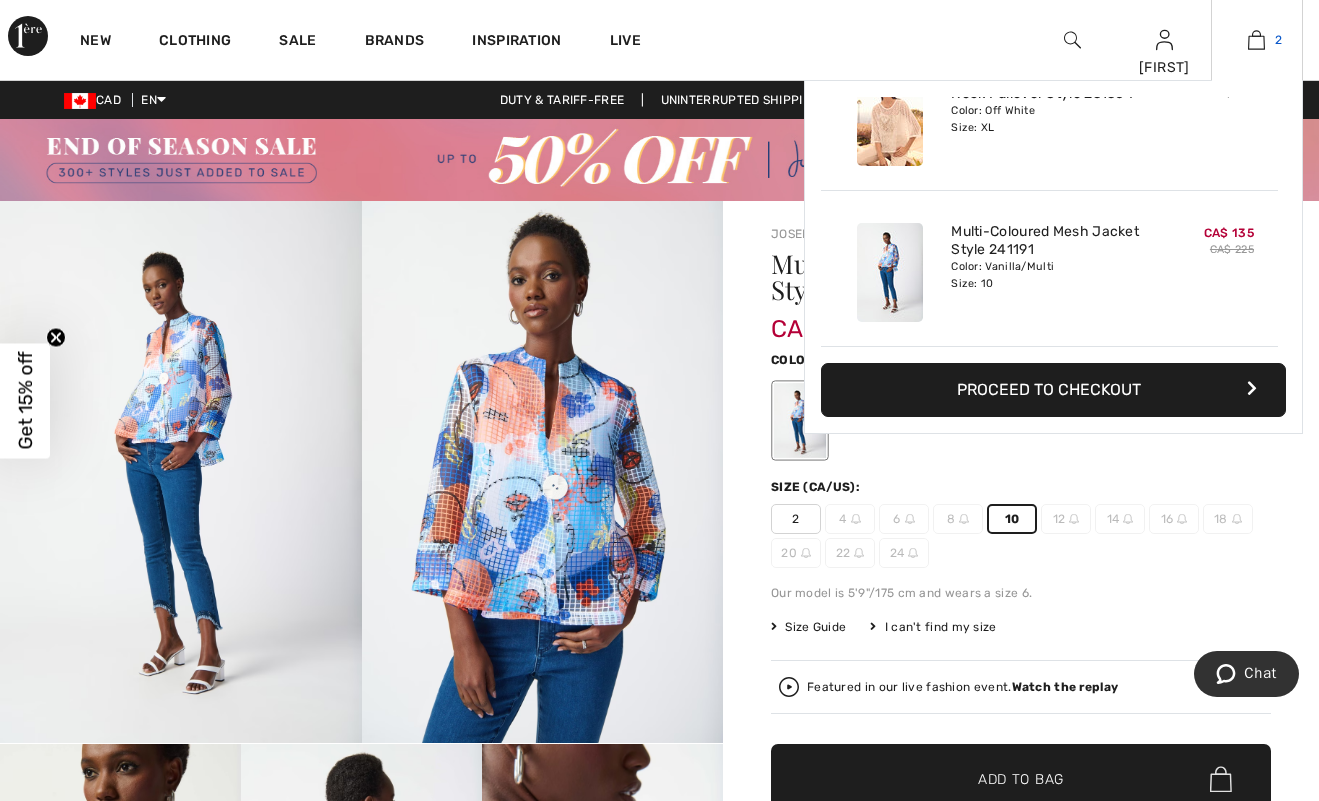 click at bounding box center [1256, 40] 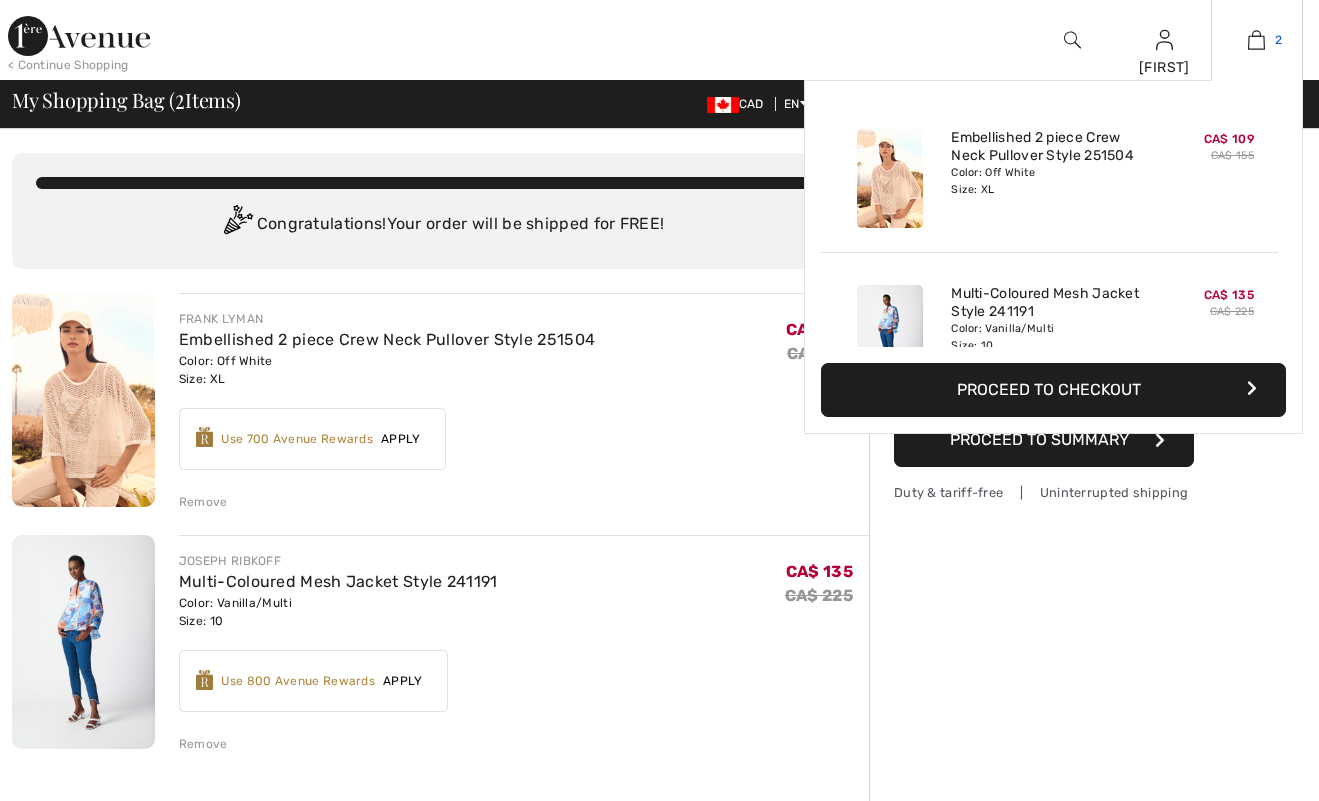 scroll, scrollTop: 0, scrollLeft: 0, axis: both 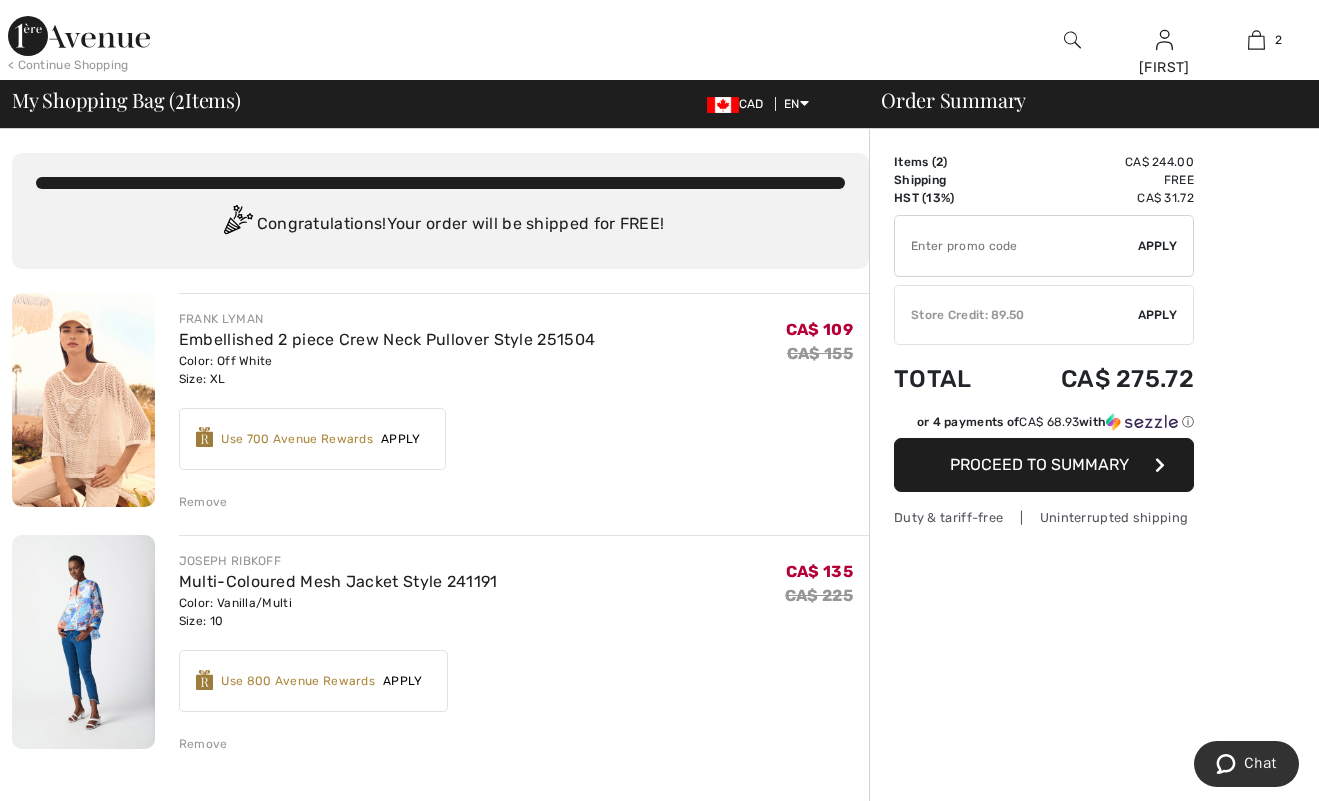 click on "Earn 25 [STREET_NAME] Rewards
✔
Use 800 [STREET_NAME] Rewards
Apply
Remove" at bounding box center [313, 681] 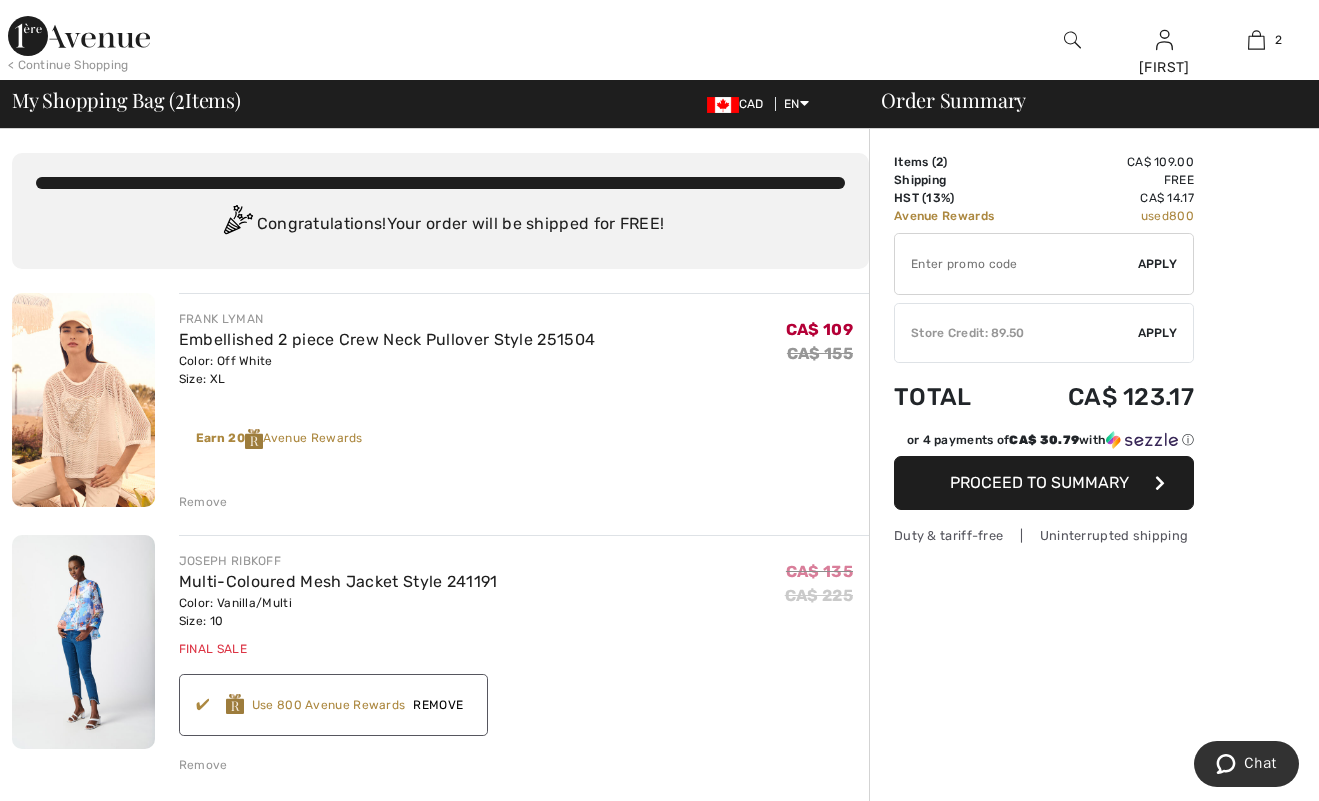 click on "Store Credit: 89.50" at bounding box center (1016, 333) 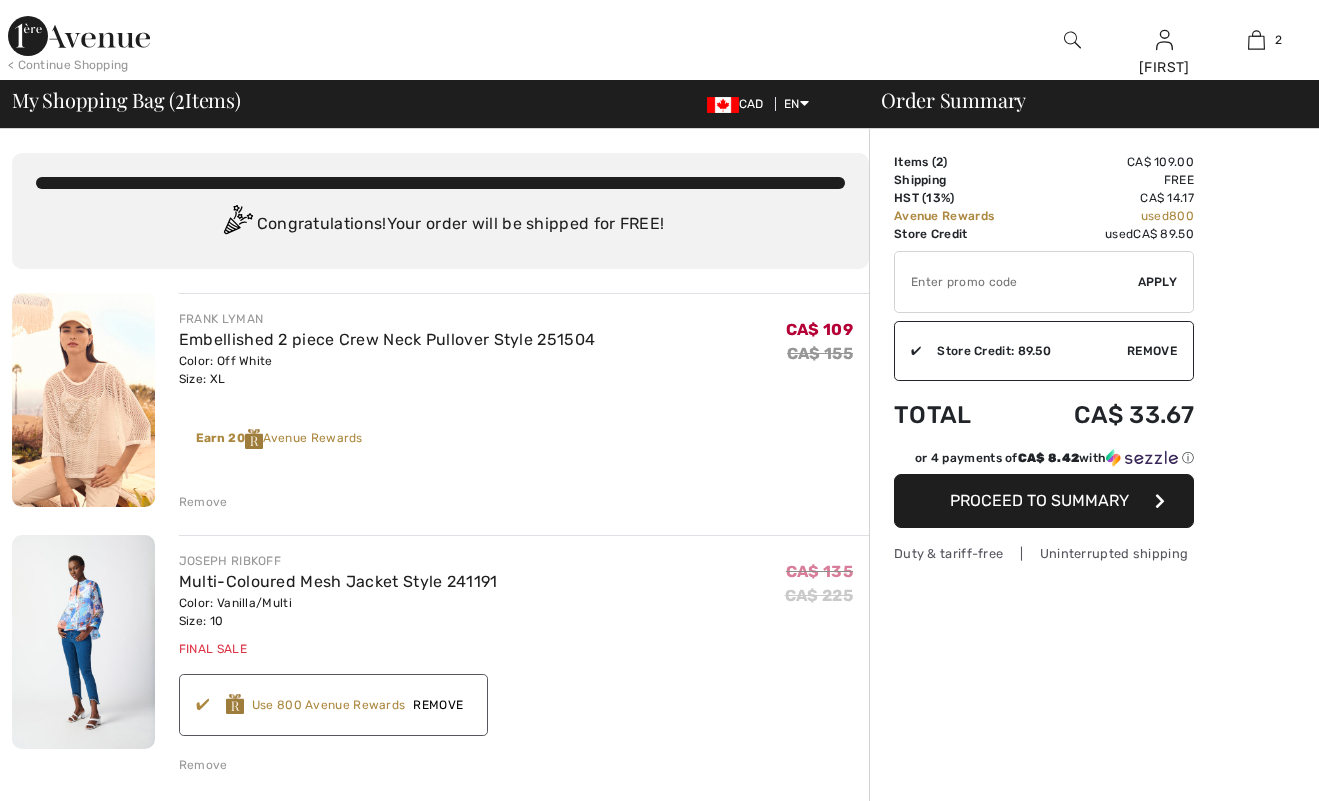 scroll, scrollTop: 0, scrollLeft: 0, axis: both 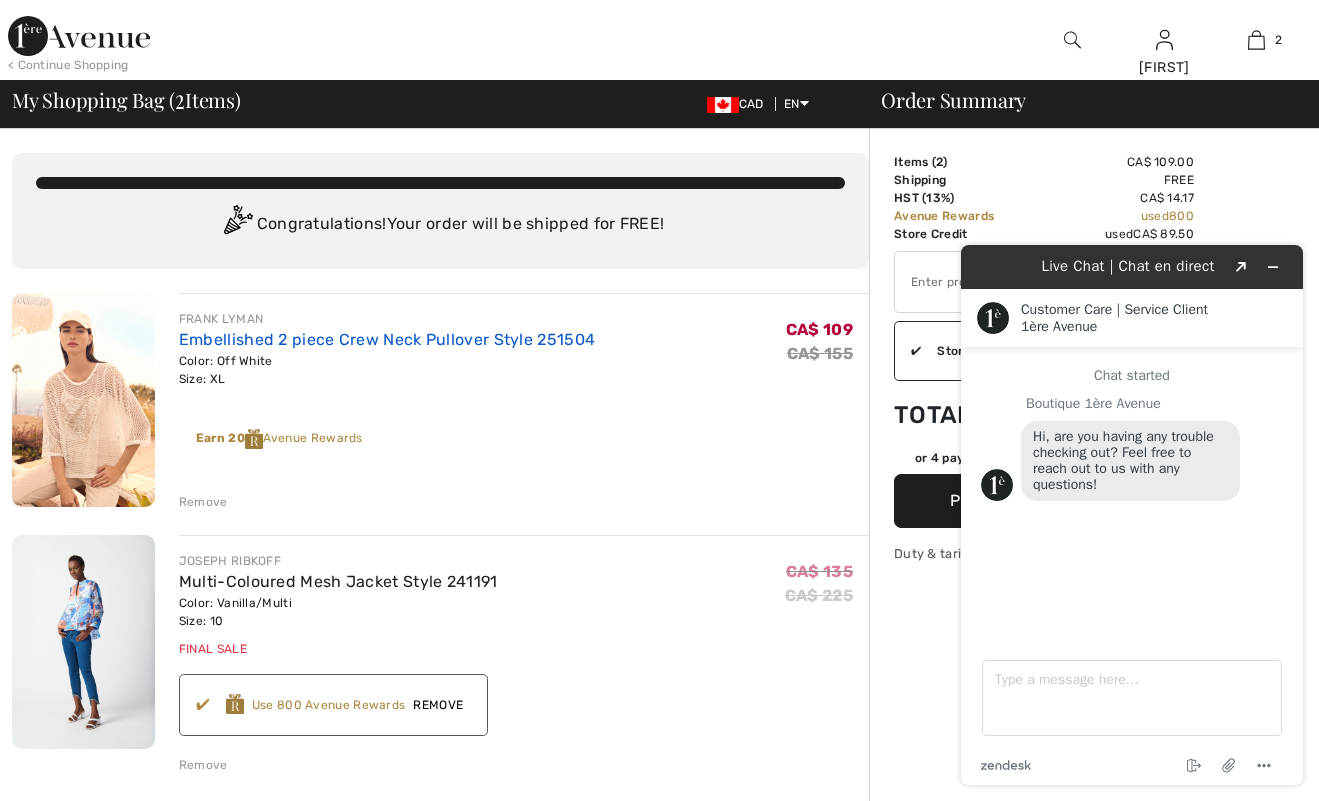click on "Embellished 2 piece Crew Neck Pullover Style 251504" at bounding box center (387, 339) 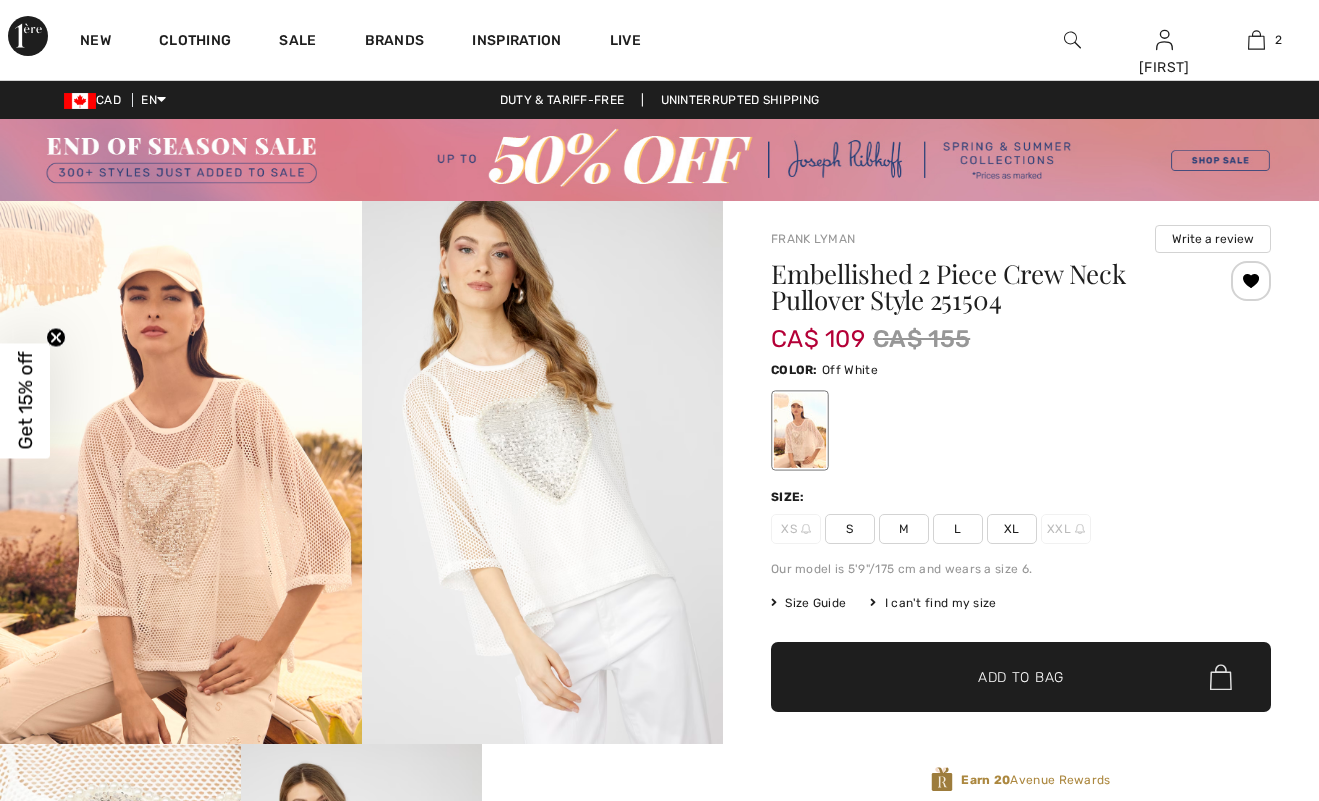 scroll, scrollTop: 0, scrollLeft: 0, axis: both 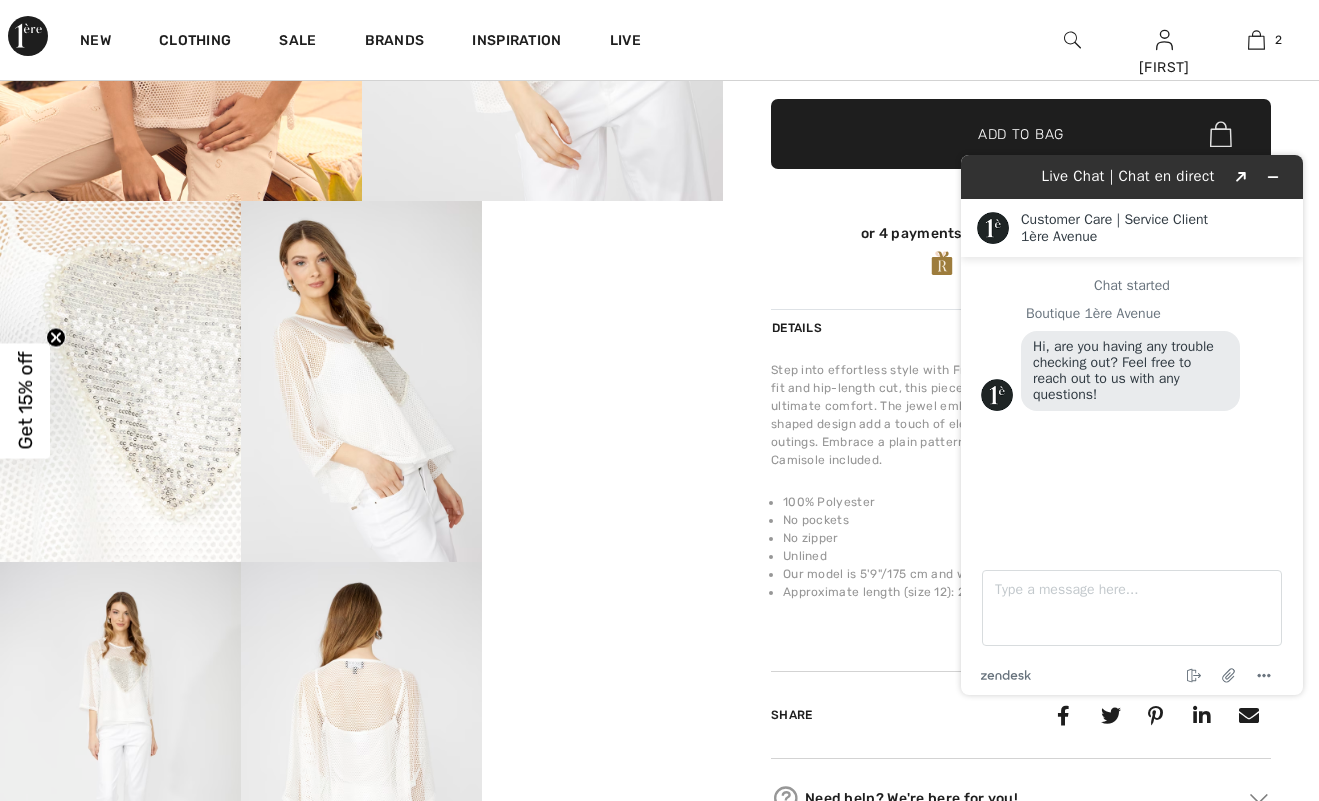 click on "Your browser does not support the video tag." at bounding box center [602, 261] 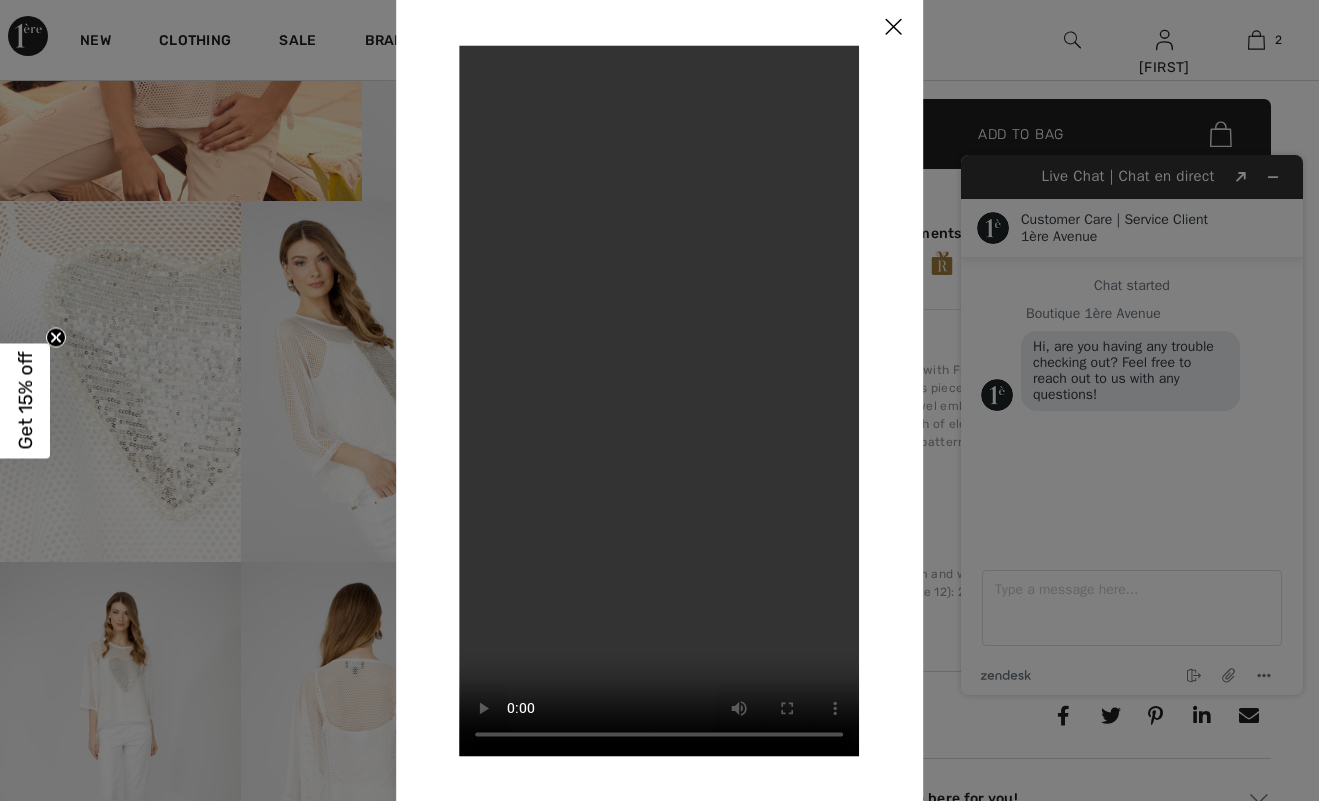 click at bounding box center [659, 400] 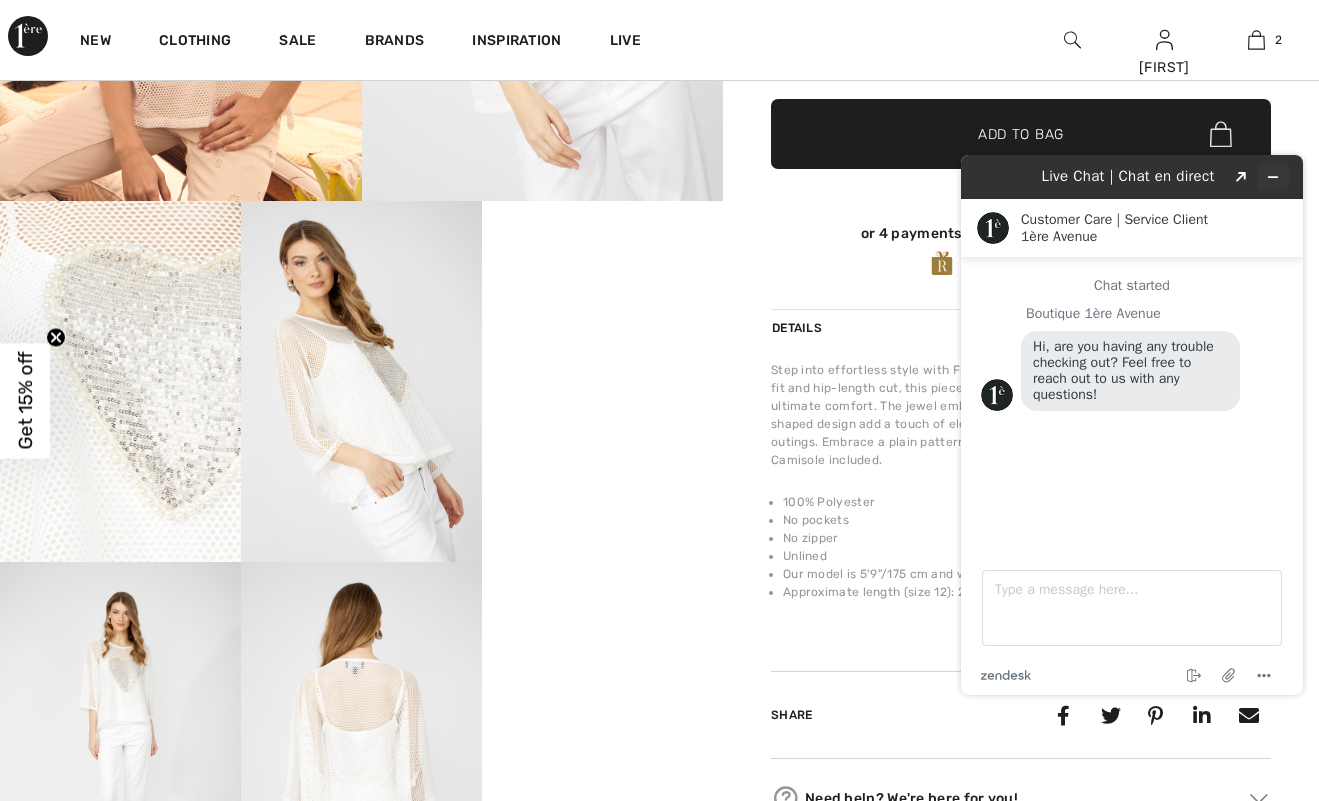 click 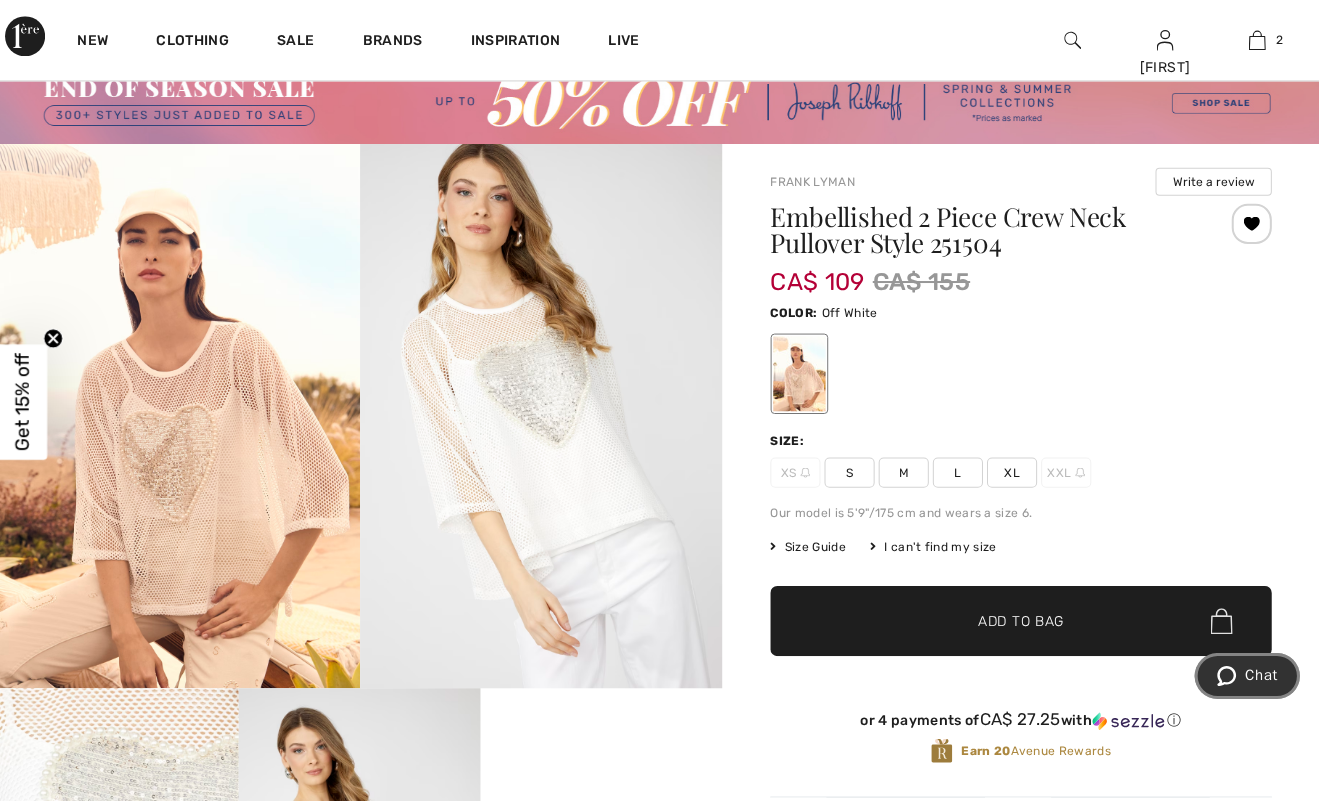 scroll, scrollTop: 69, scrollLeft: 0, axis: vertical 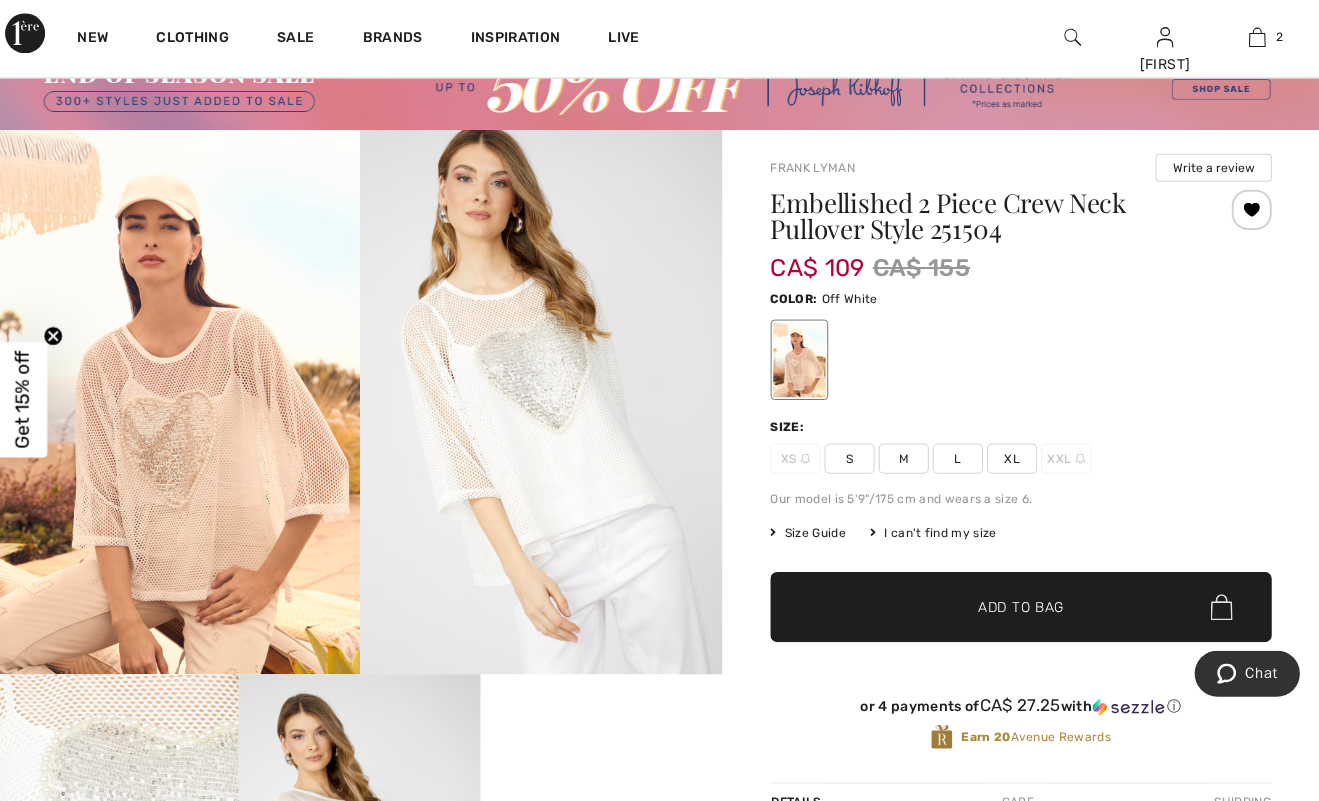 click on "XL" at bounding box center [1012, 460] 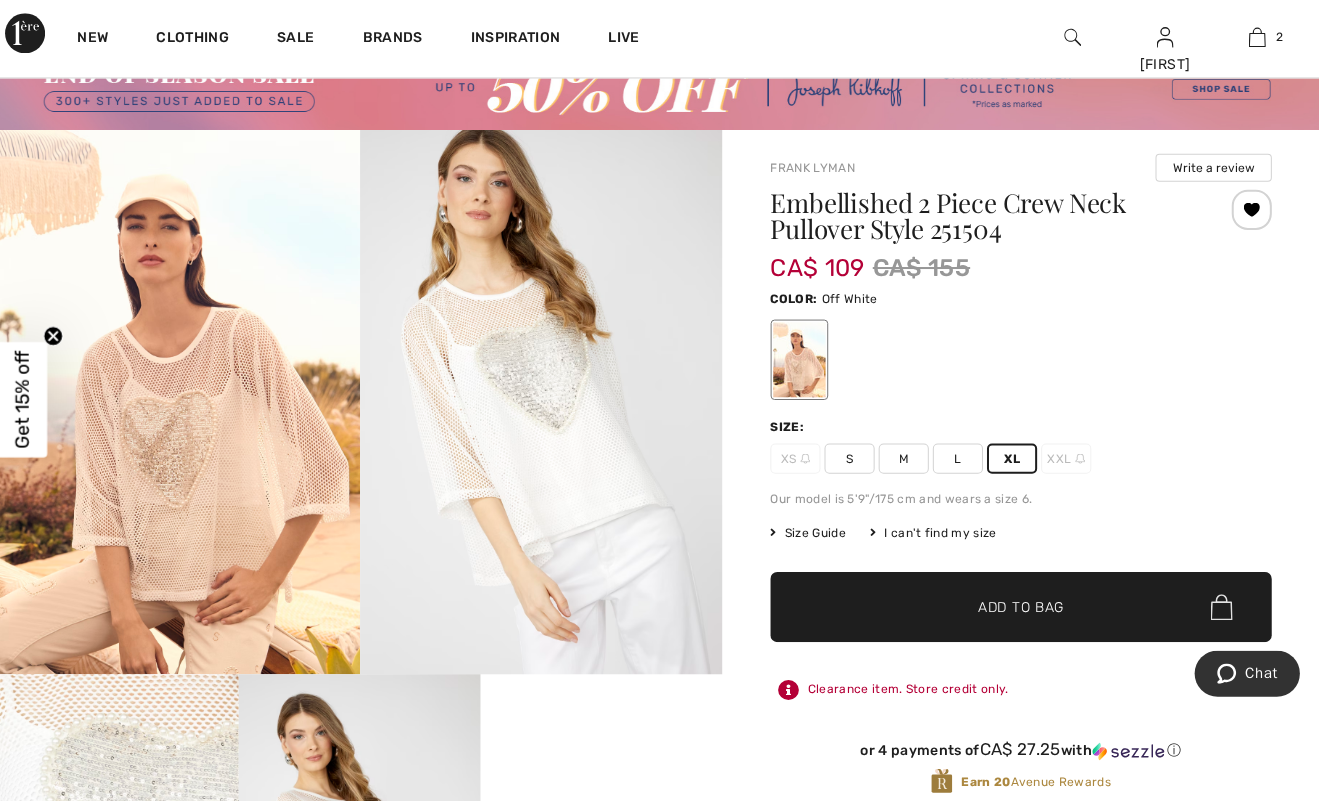 click on "Add to Bag" at bounding box center (1021, 608) 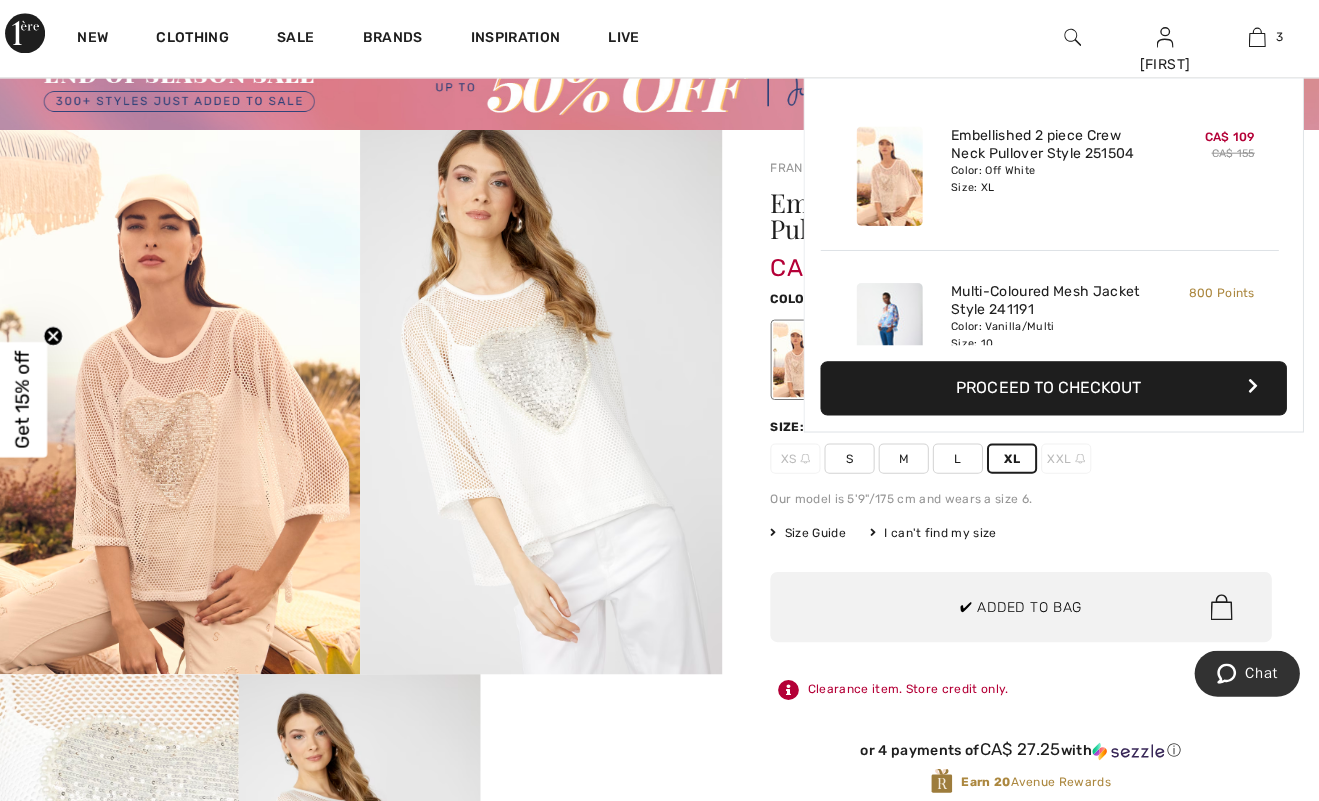 scroll, scrollTop: 218, scrollLeft: 0, axis: vertical 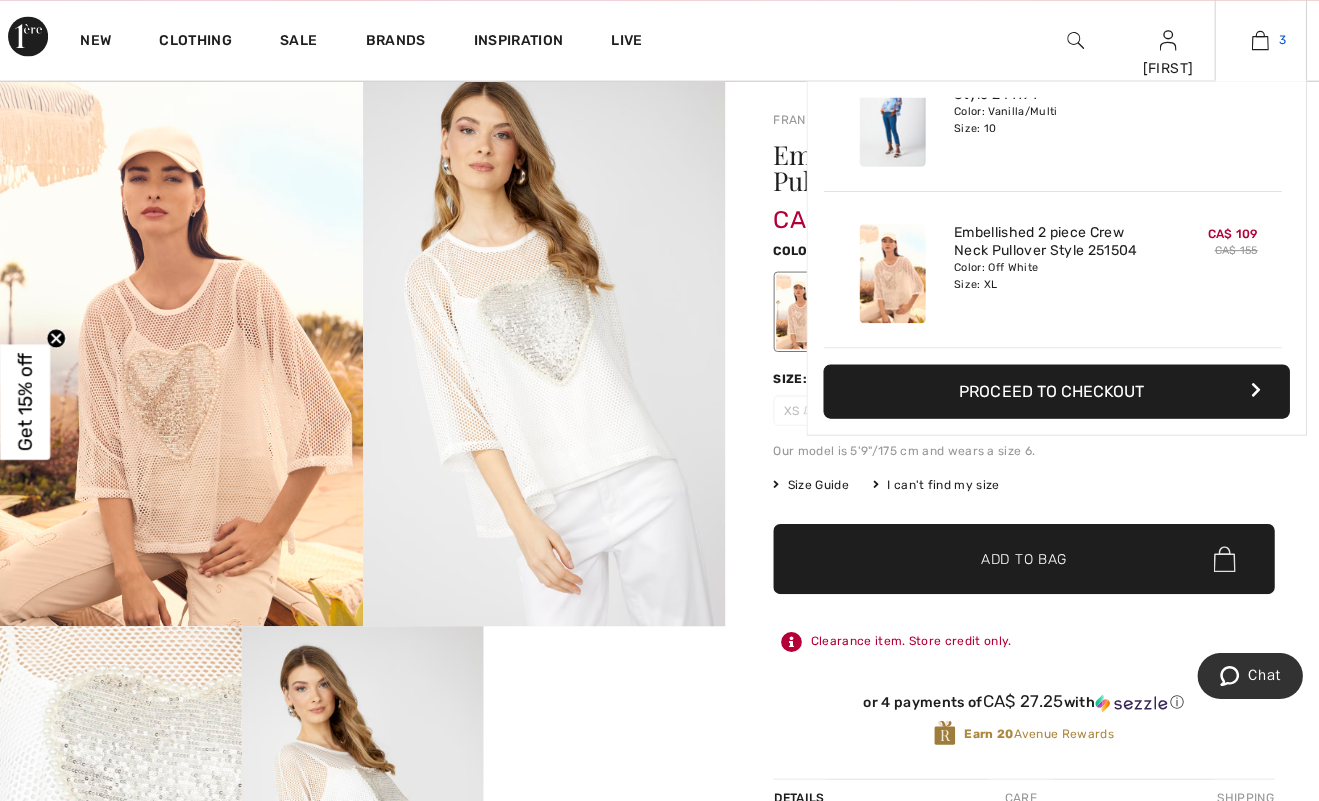 click at bounding box center [1256, 40] 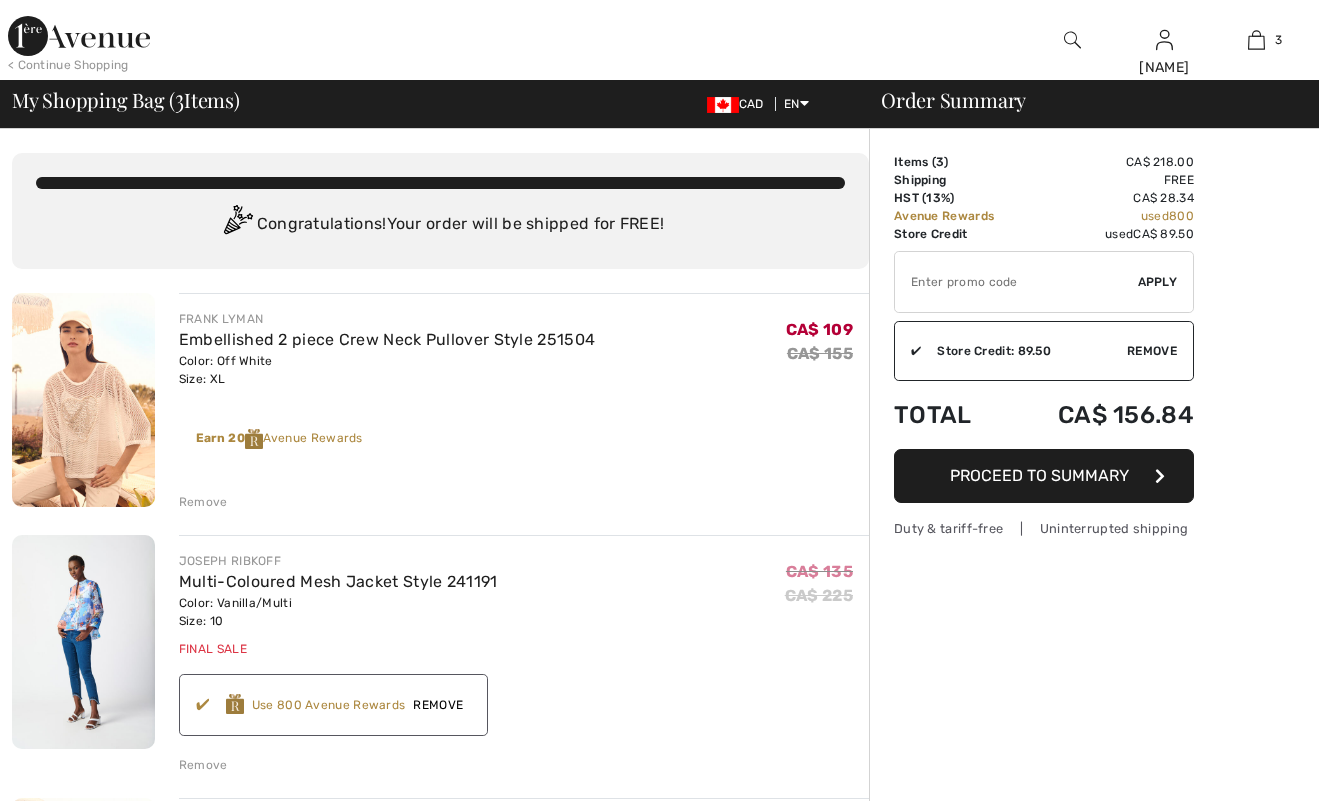 scroll, scrollTop: 0, scrollLeft: 0, axis: both 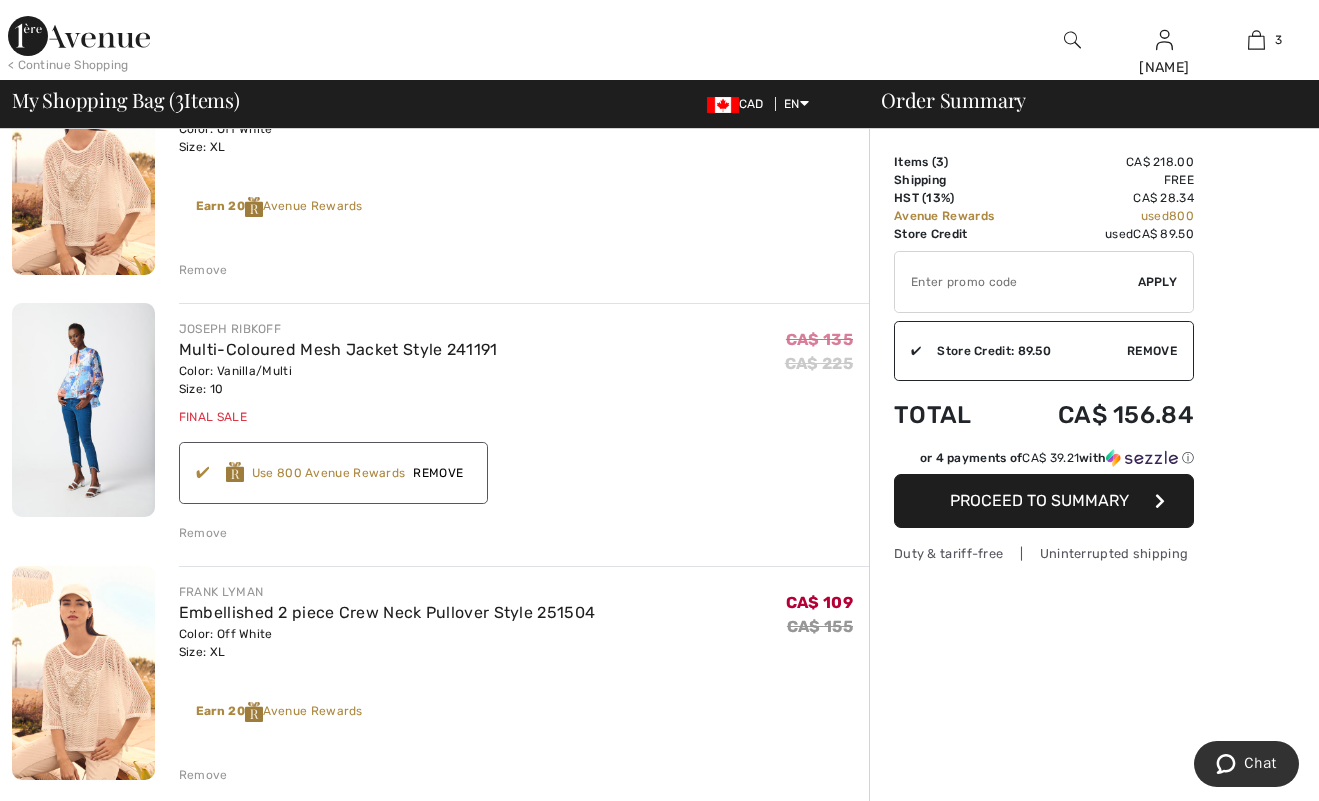 click on "Remove" at bounding box center (203, 775) 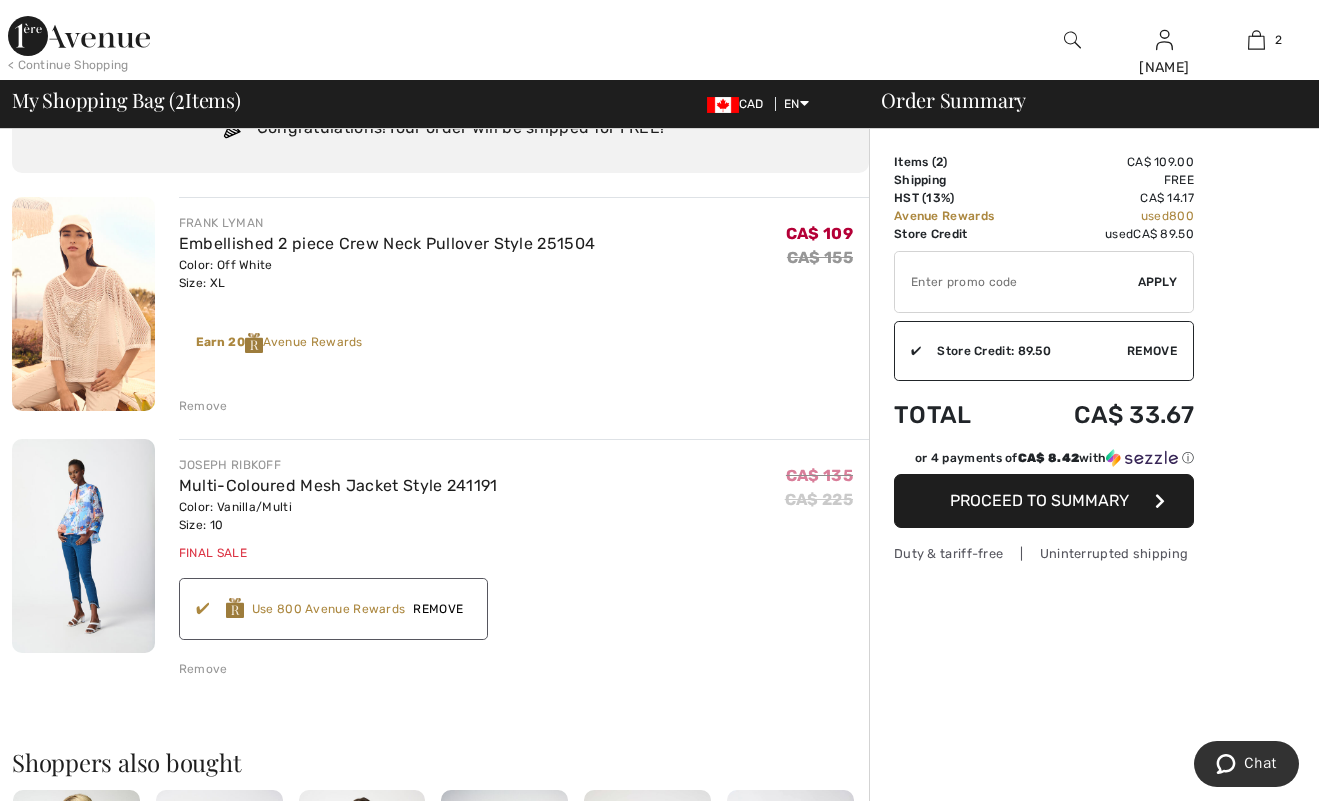 scroll, scrollTop: 94, scrollLeft: 0, axis: vertical 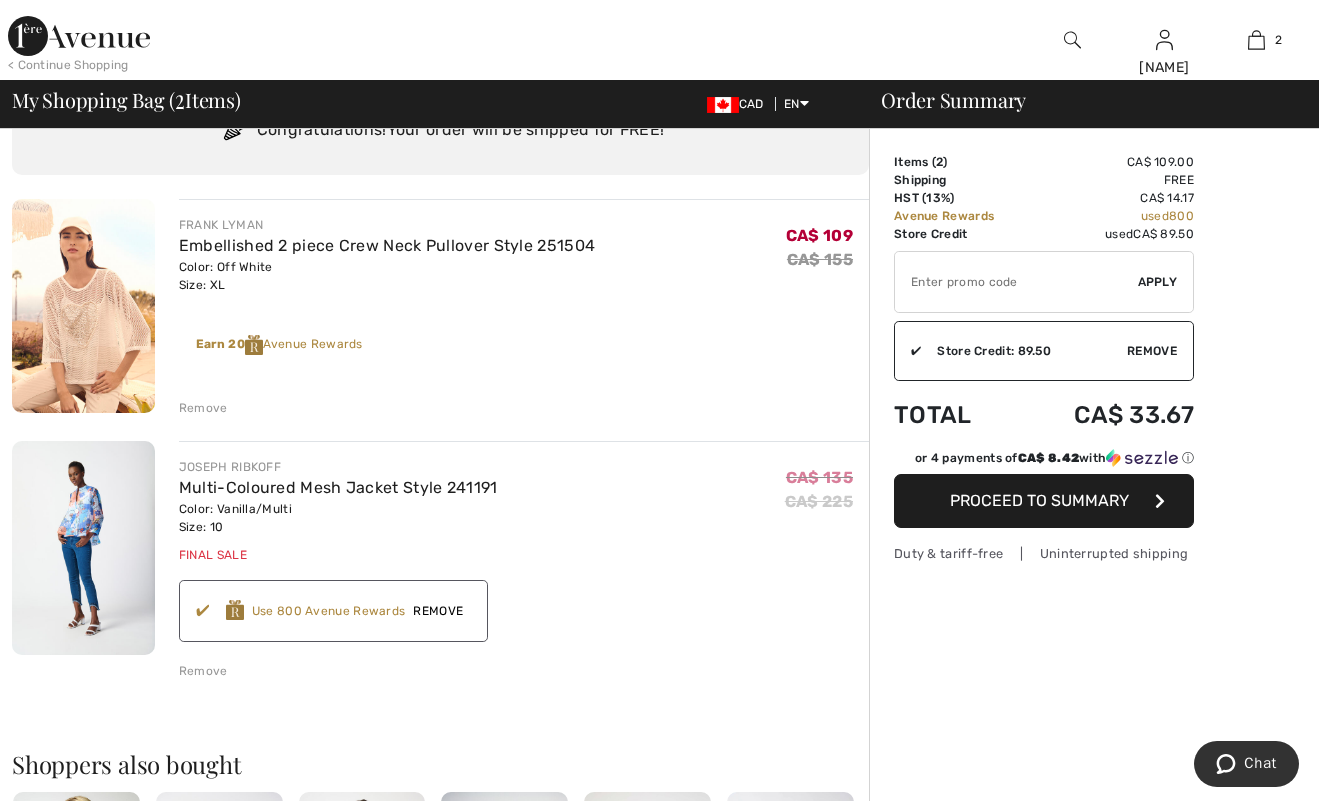 click on "Remove" at bounding box center [438, 611] 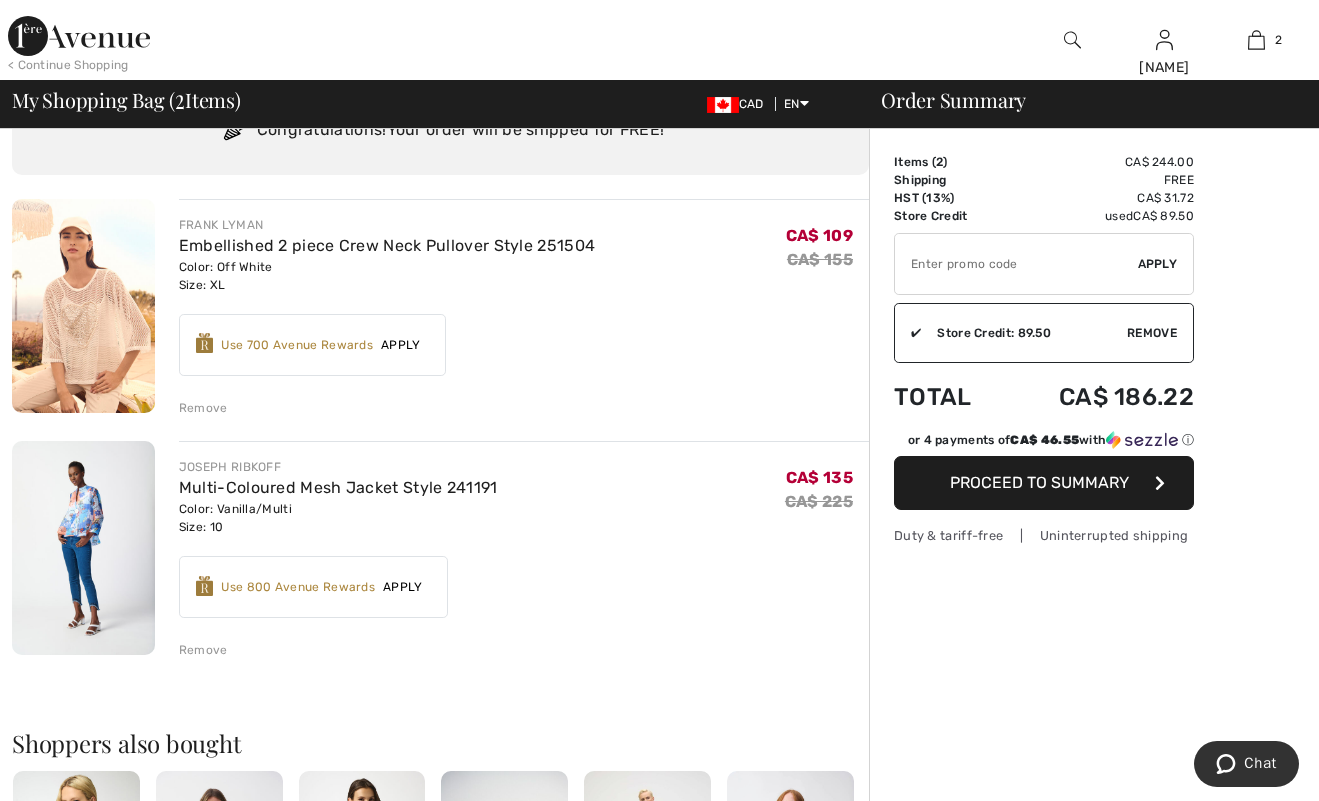 click on "Remove" at bounding box center [203, 650] 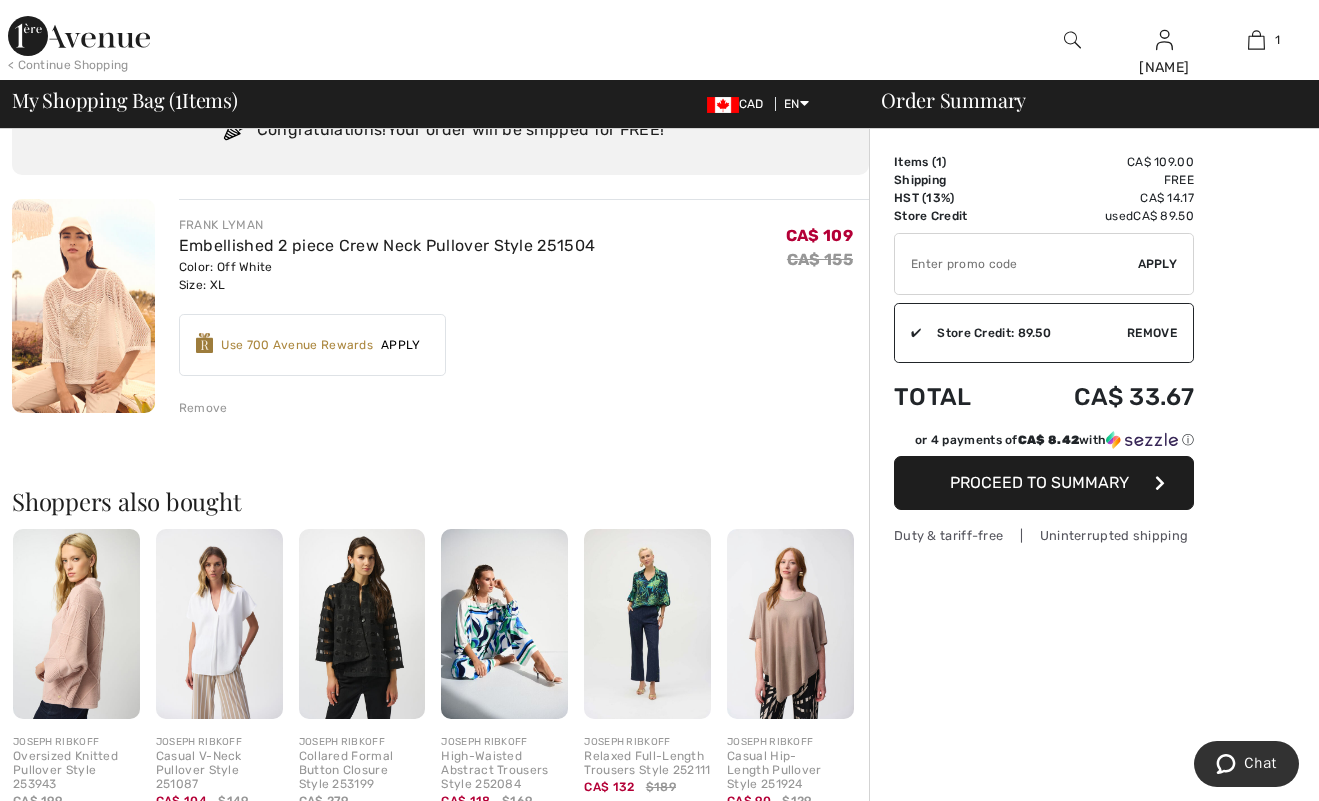click on "Remove" at bounding box center (203, 408) 